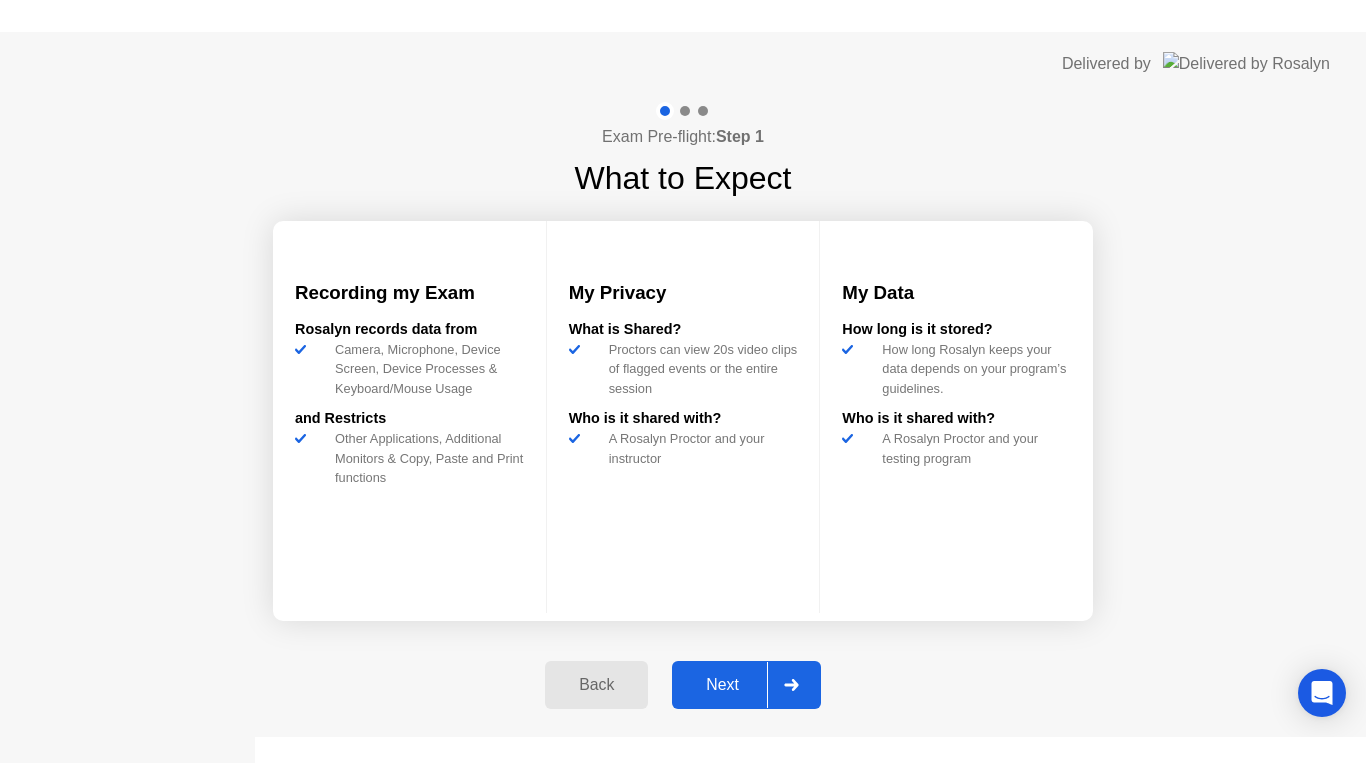 scroll, scrollTop: 0, scrollLeft: 0, axis: both 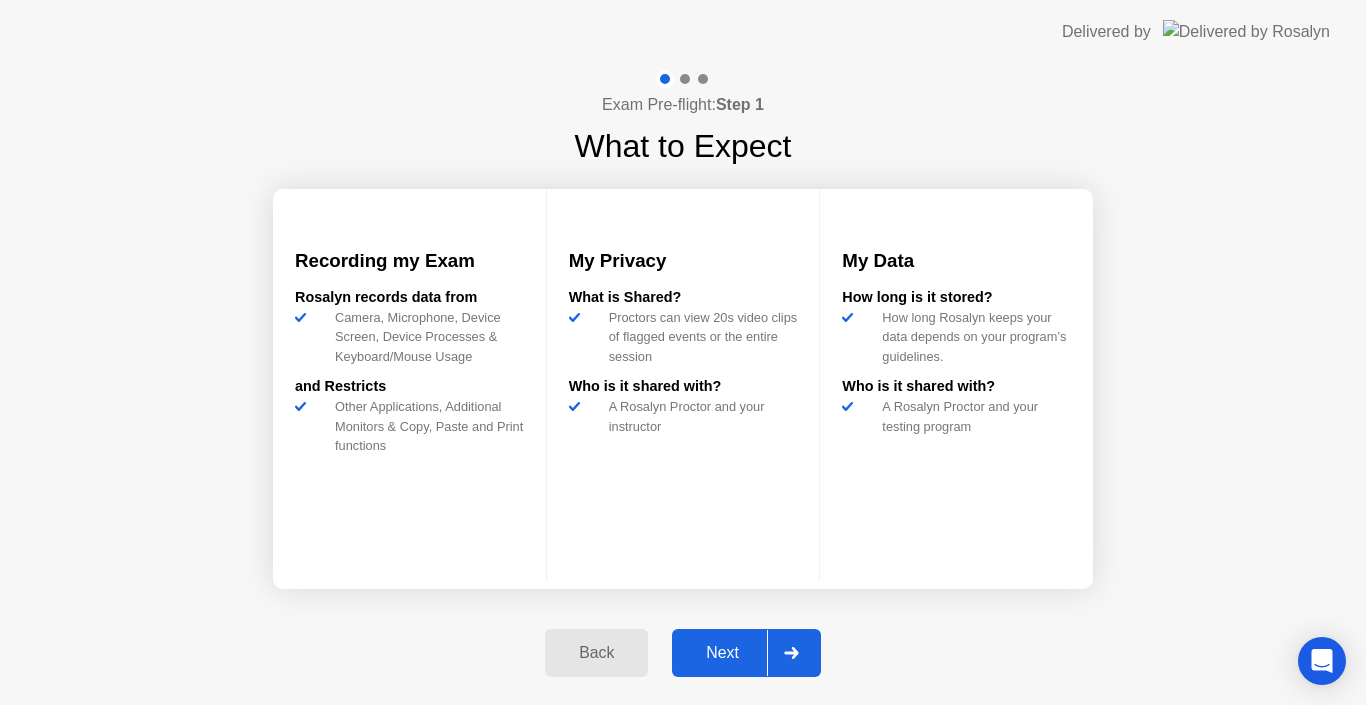 click 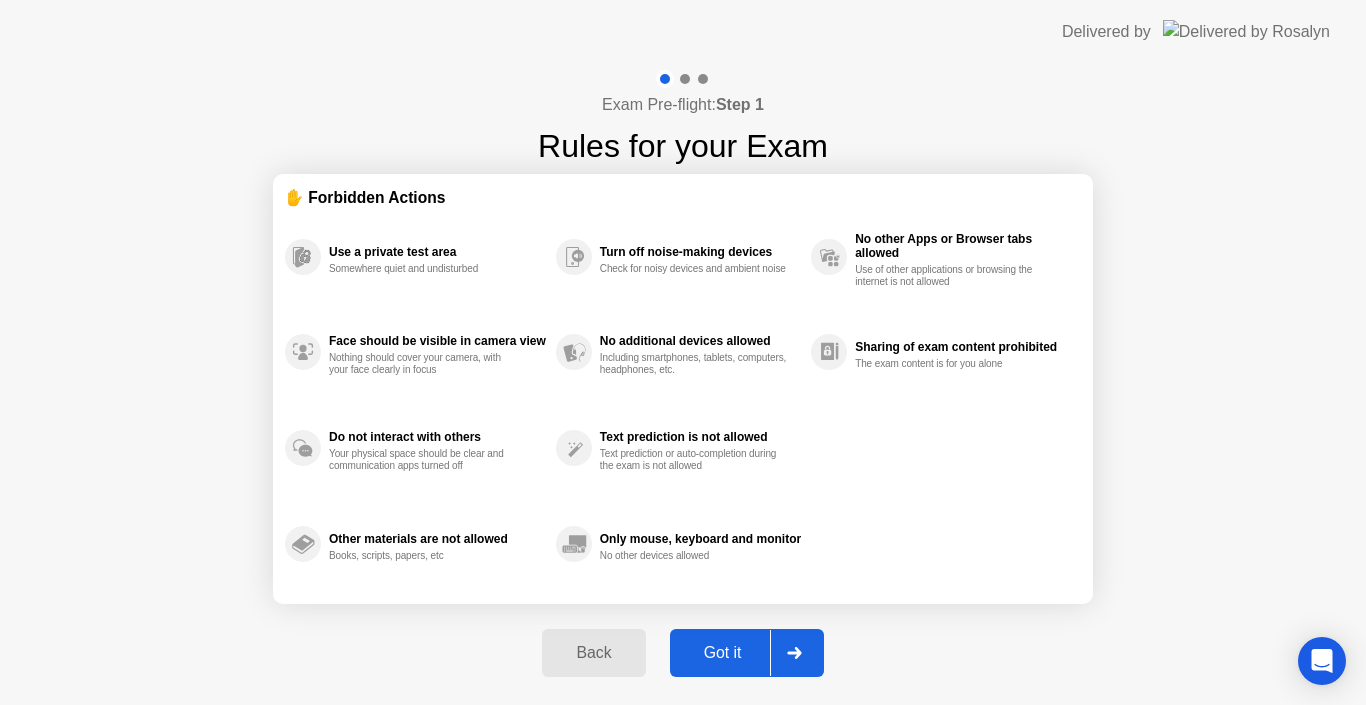 click on "Got it" 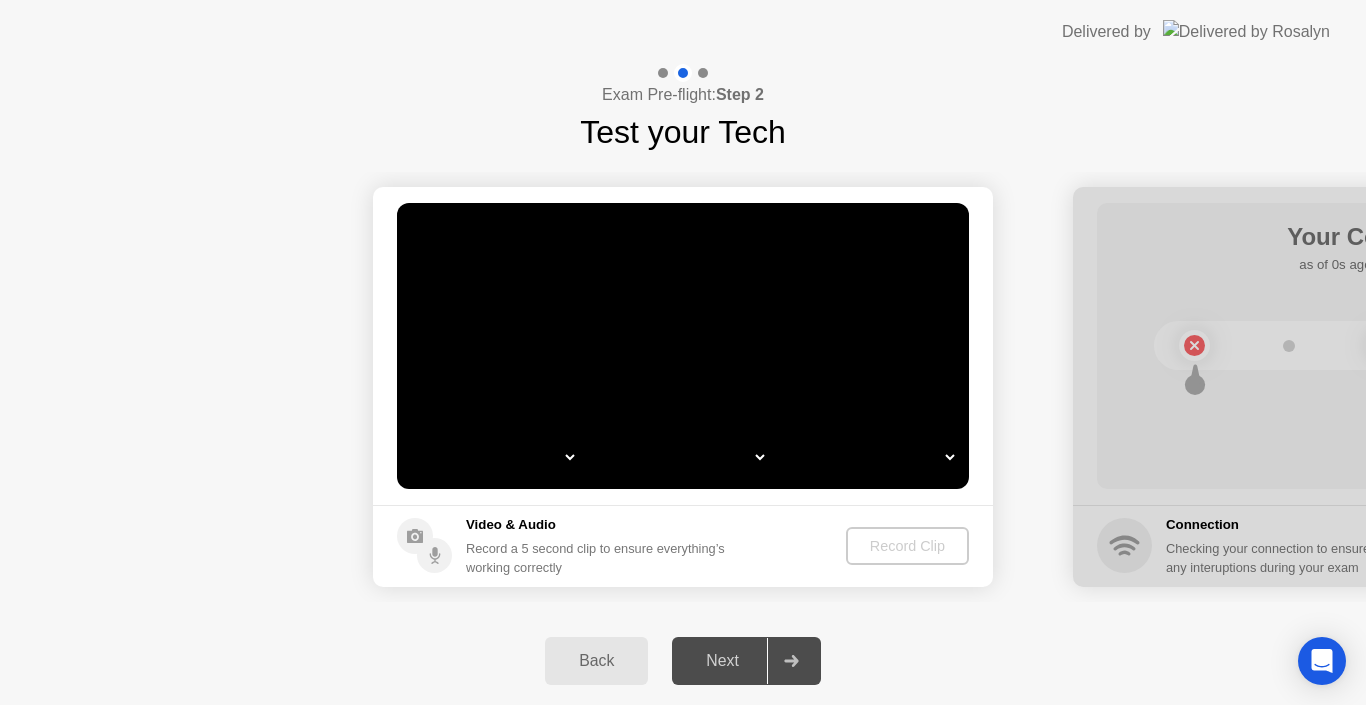 select on "*" 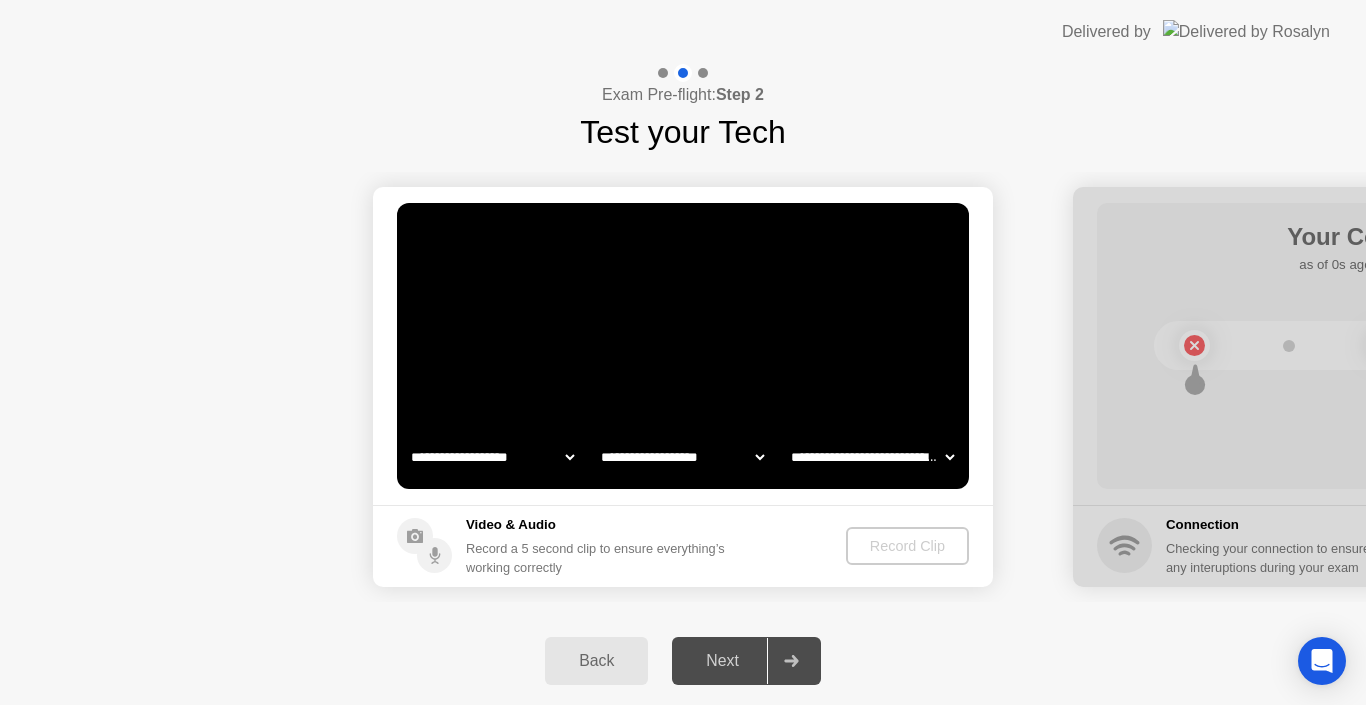 select on "**********" 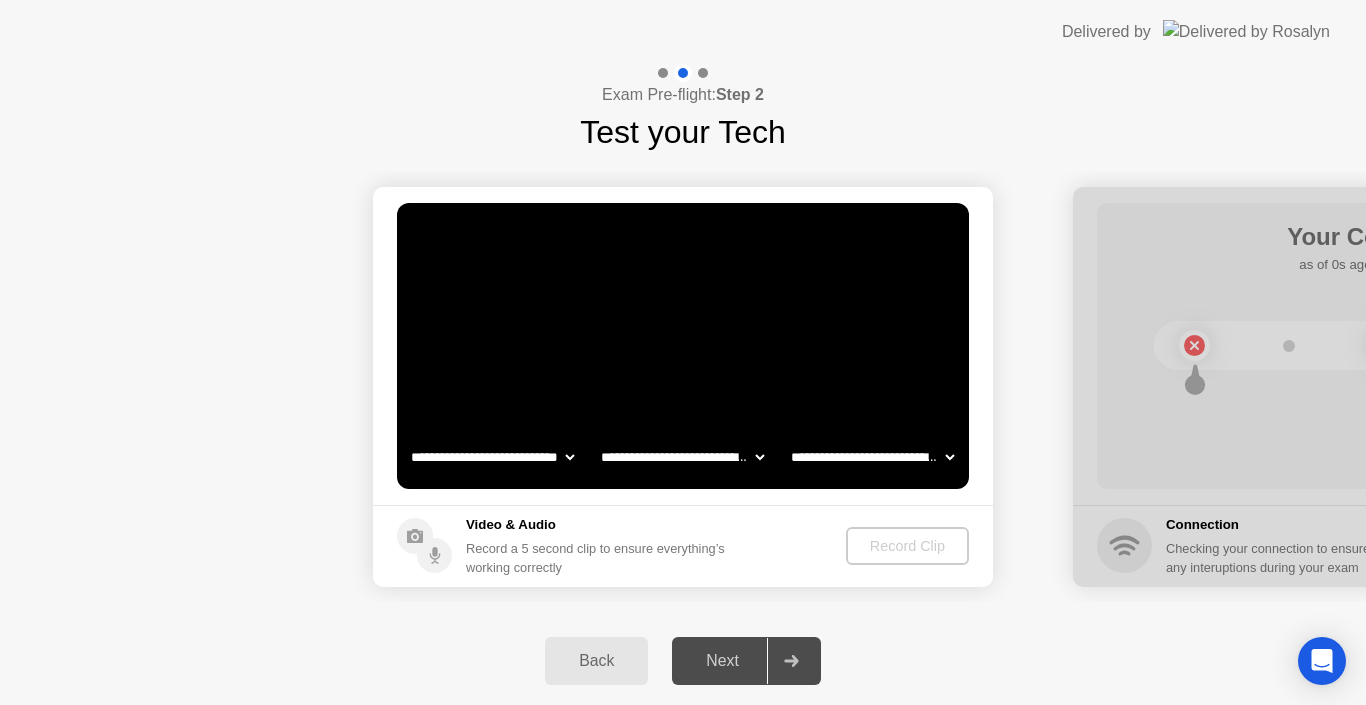 click on "**********" 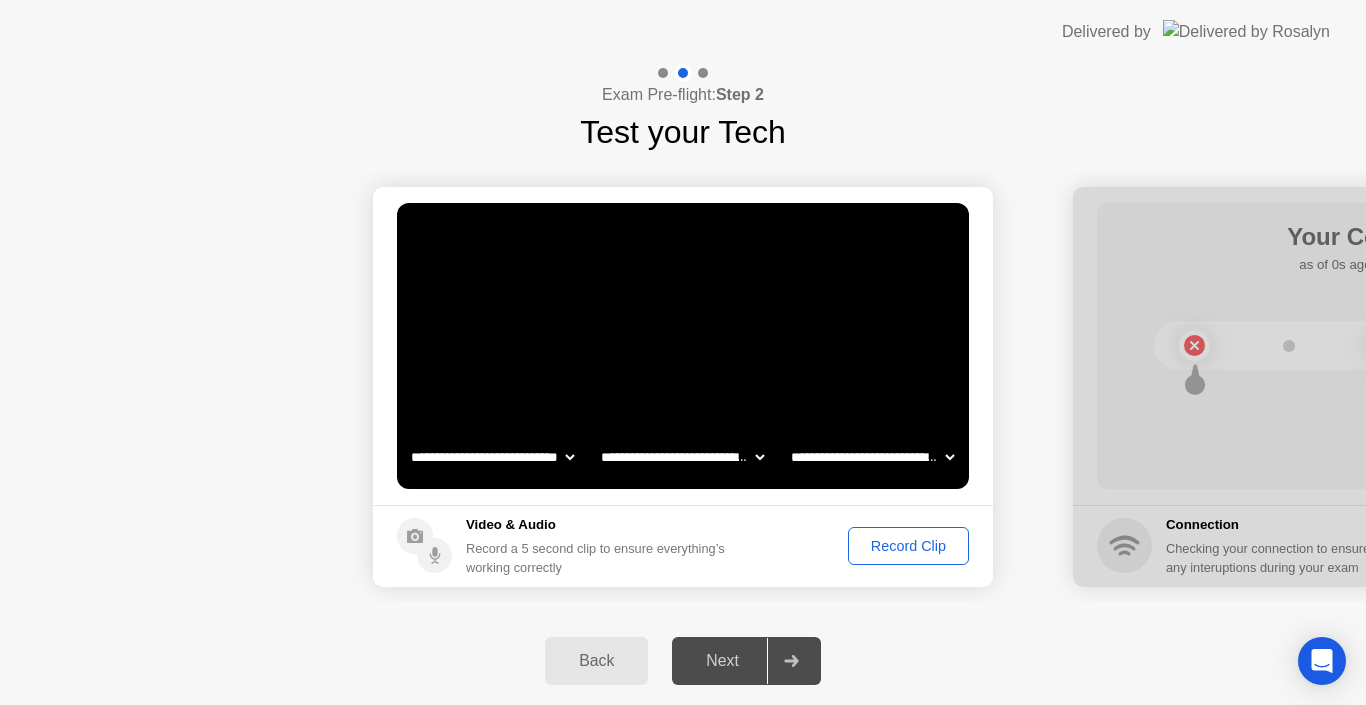 click on "Record Clip" 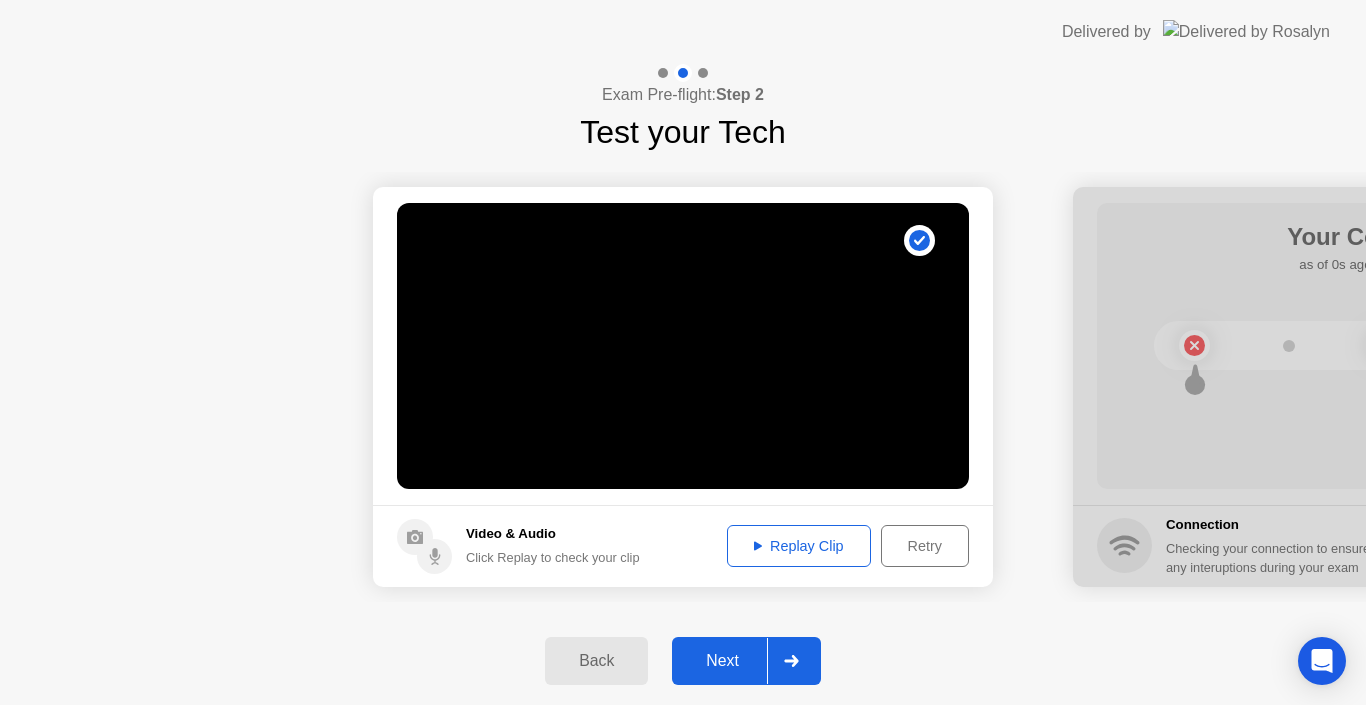 click on "Replay Clip" 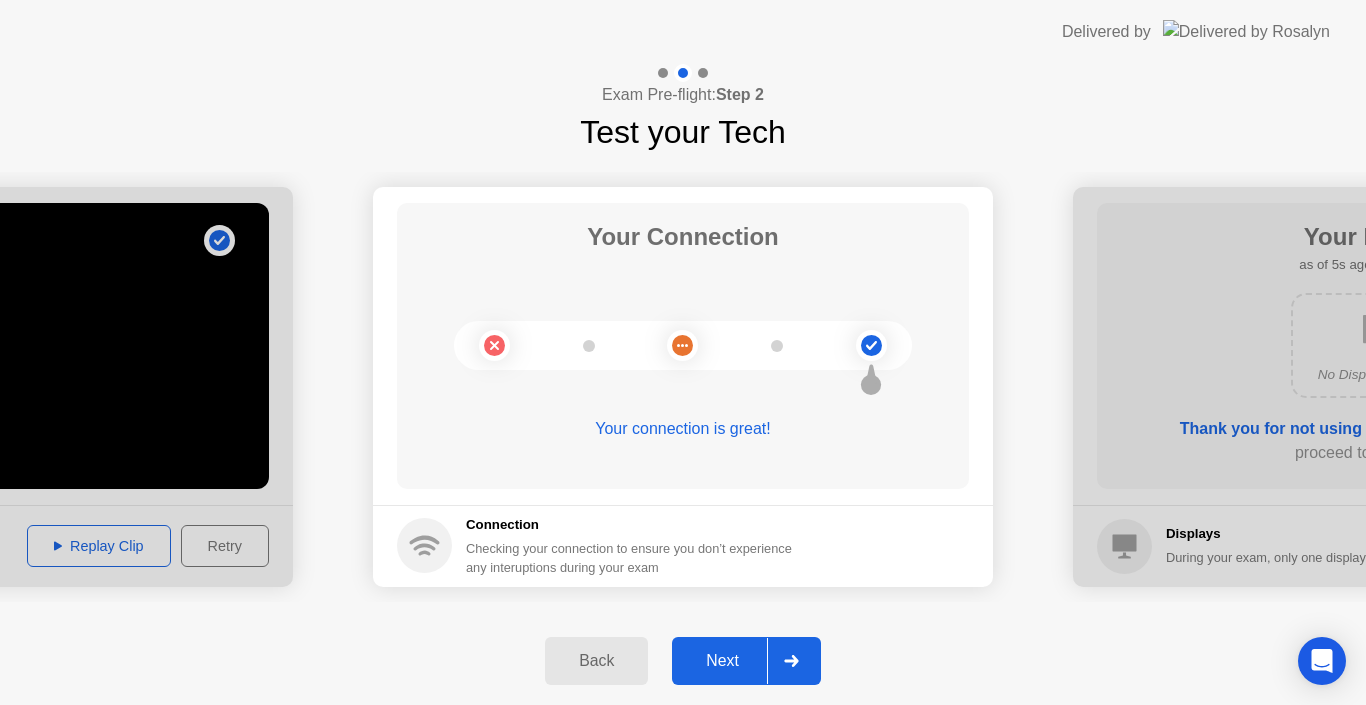 click 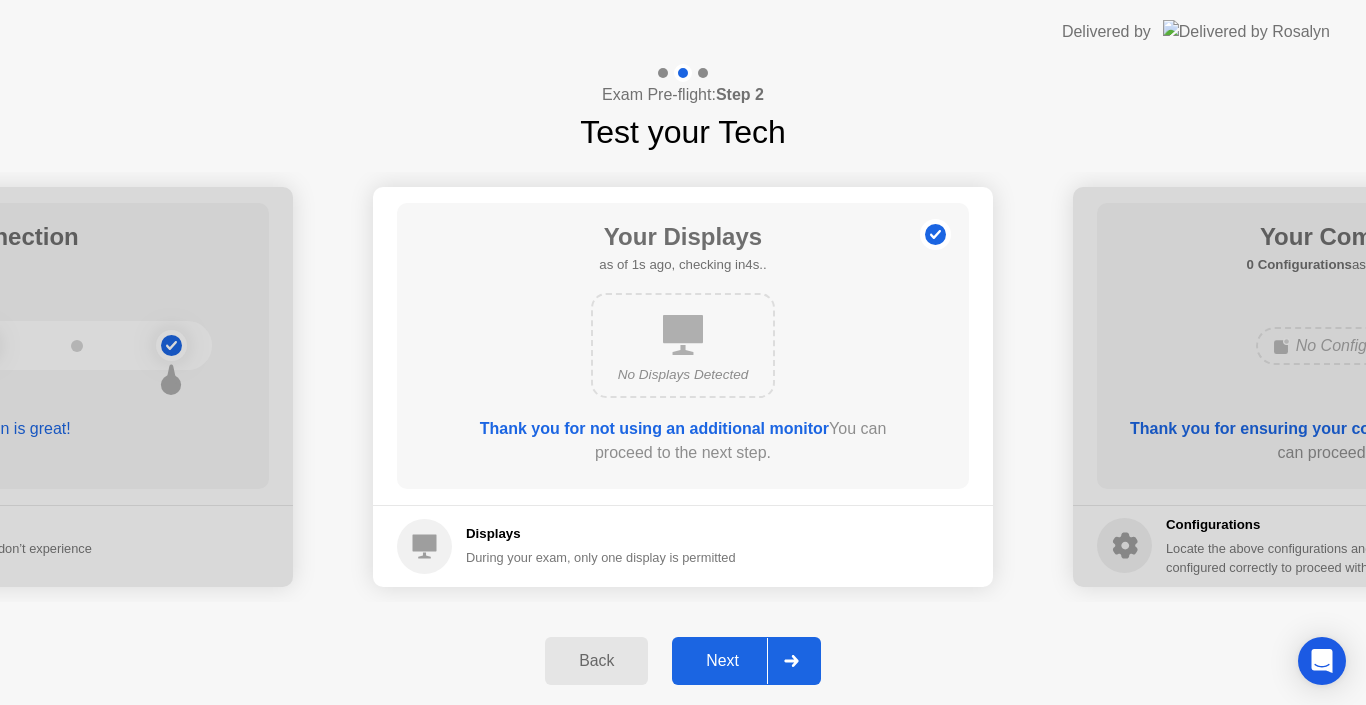 click 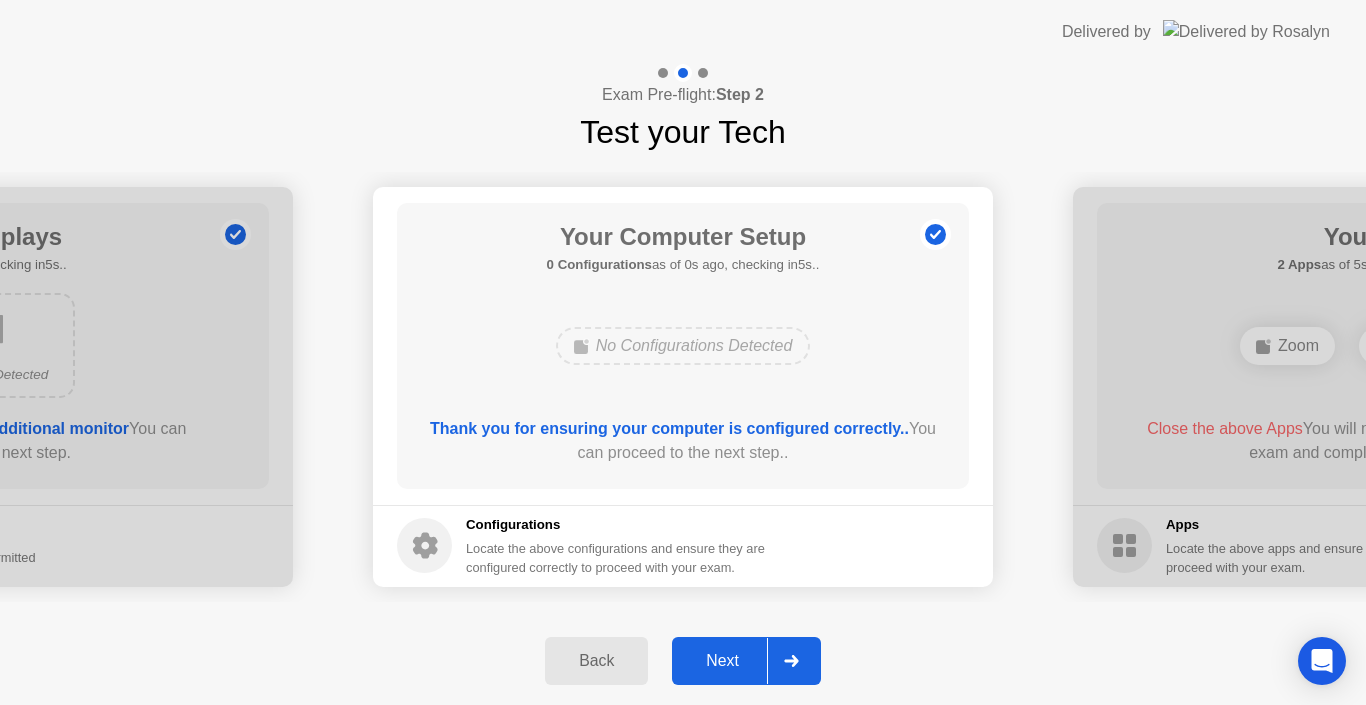 click 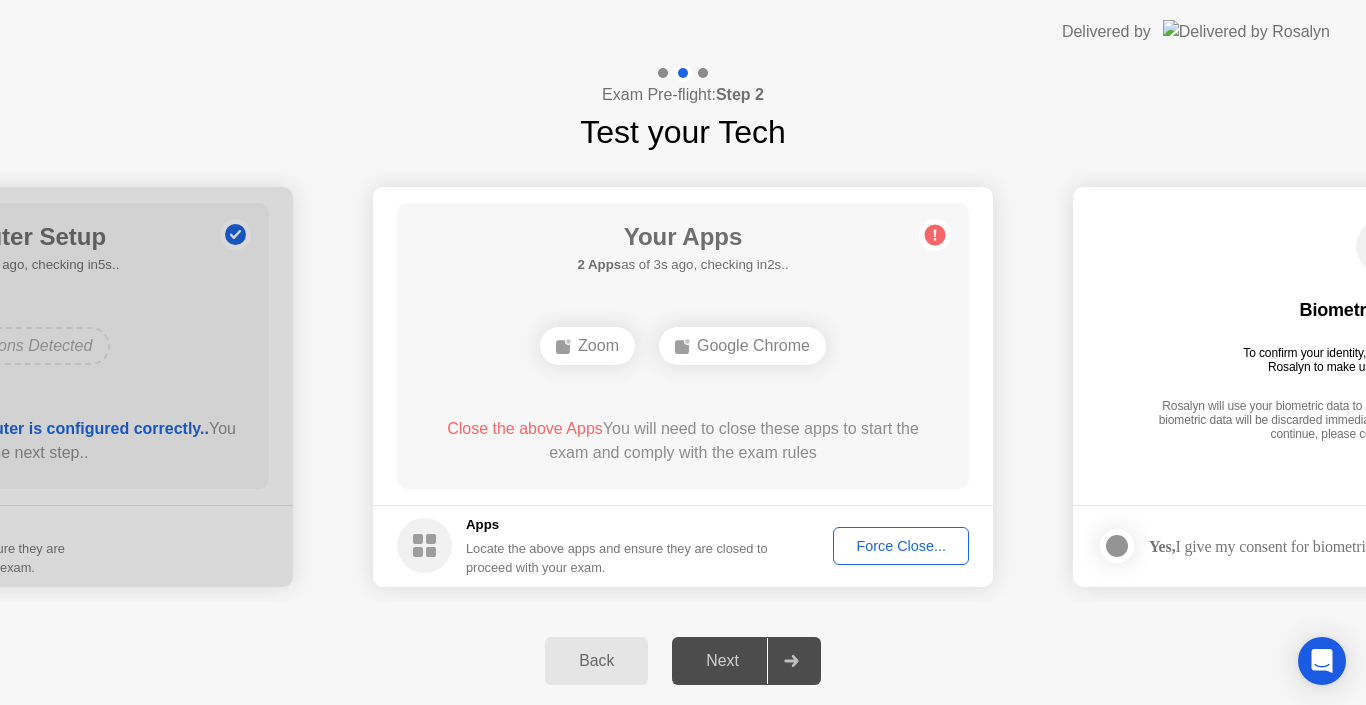 click 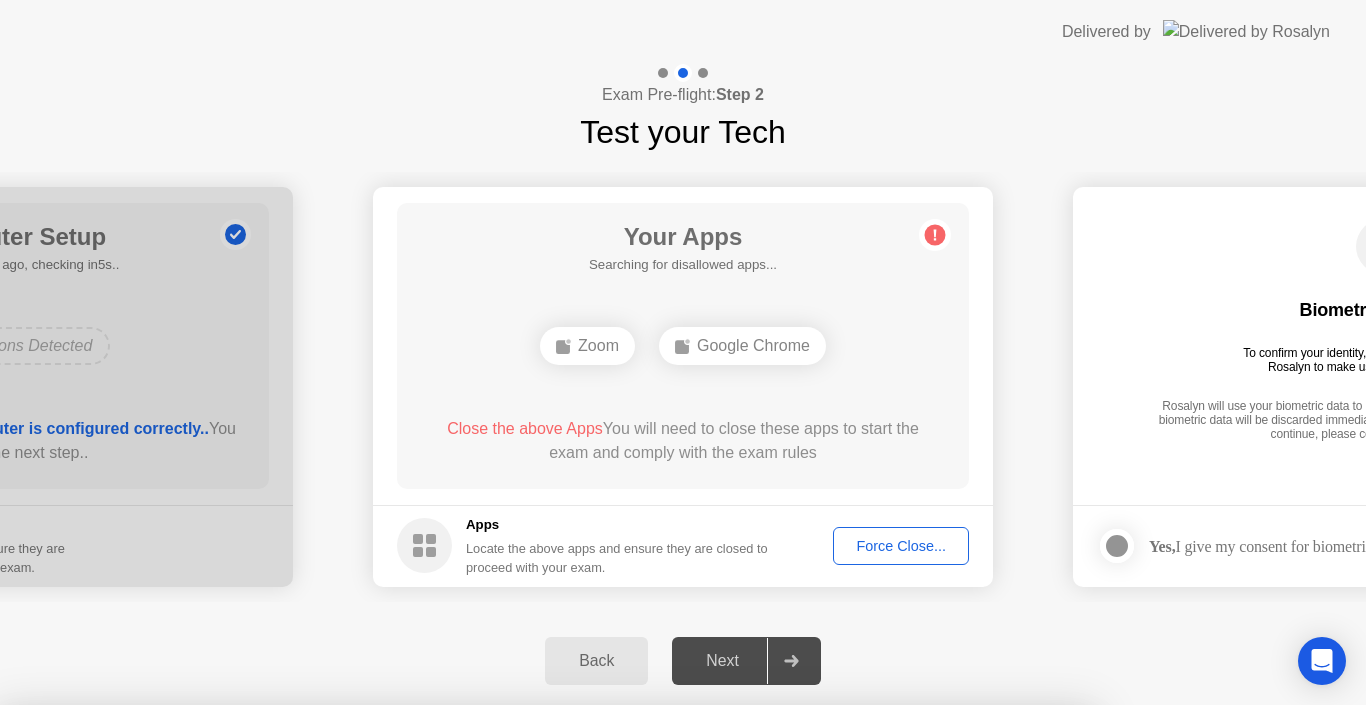 click on "Confirm" at bounding box center (613, 981) 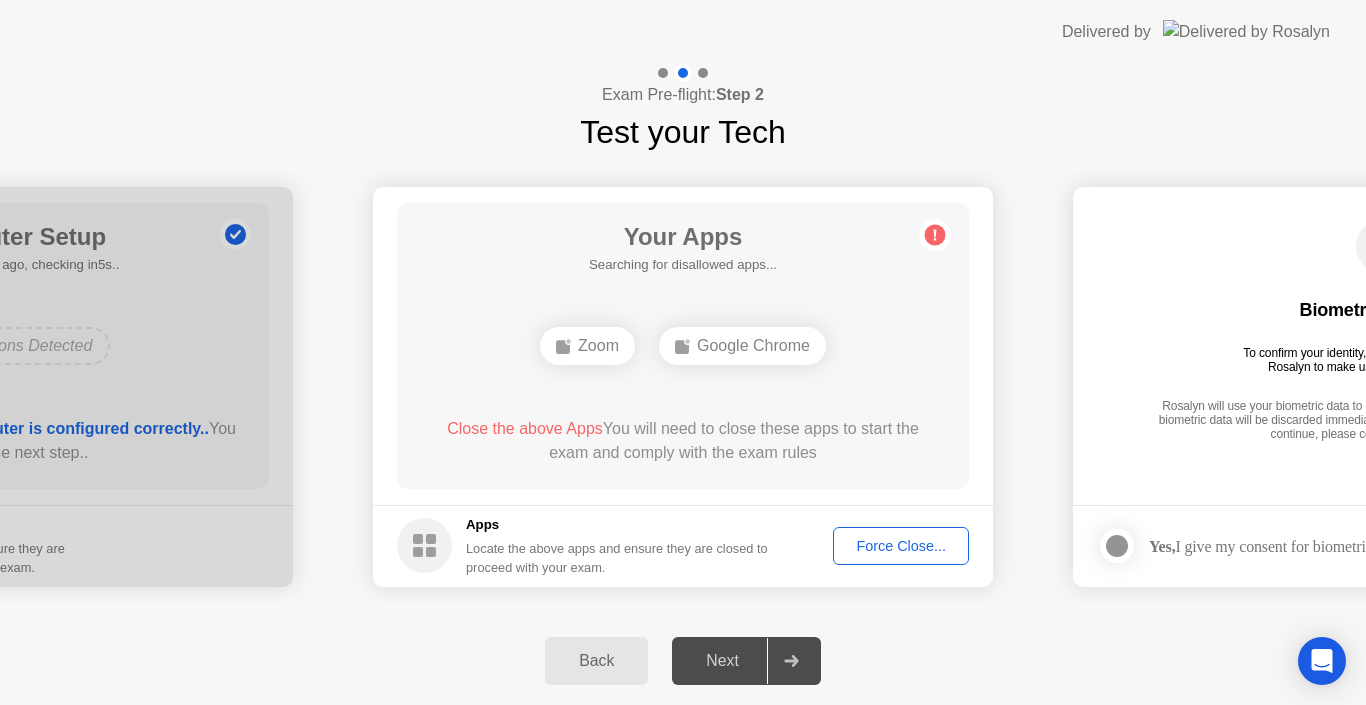 click on "Force Close..." 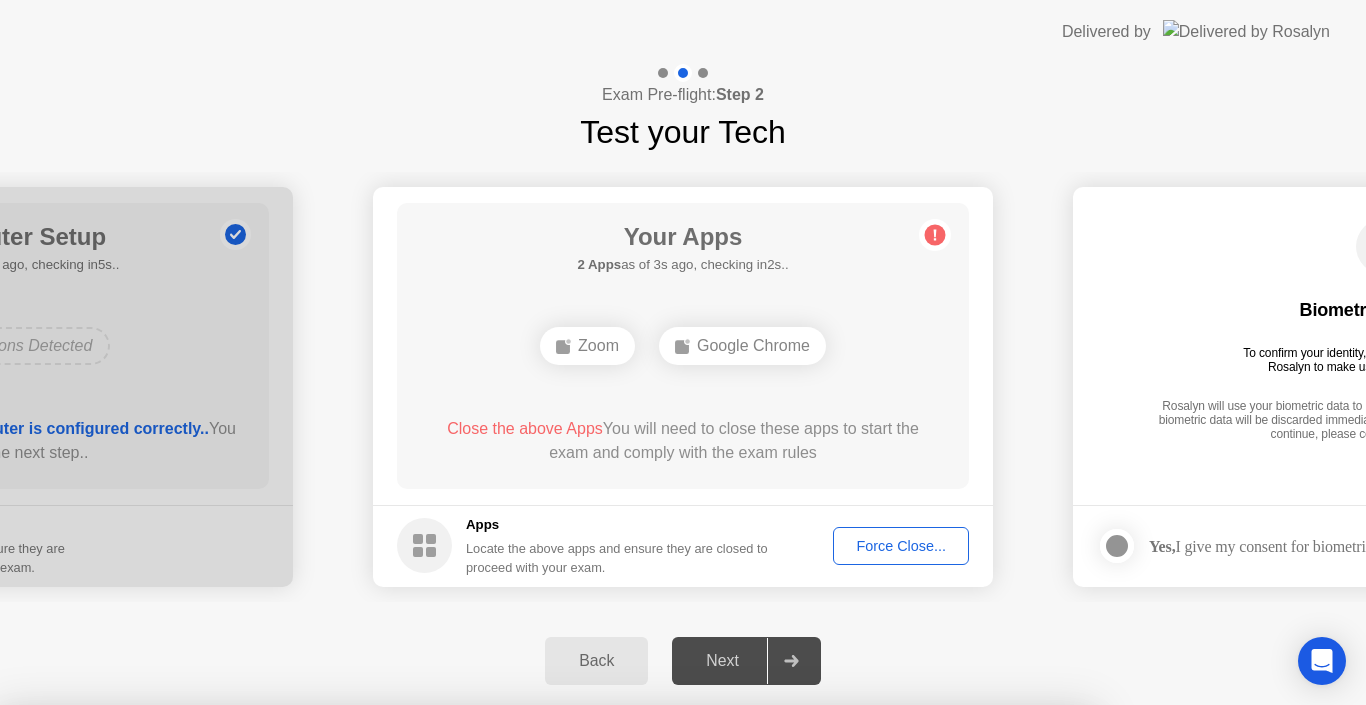 click on "Zoom" at bounding box center (450, 914) 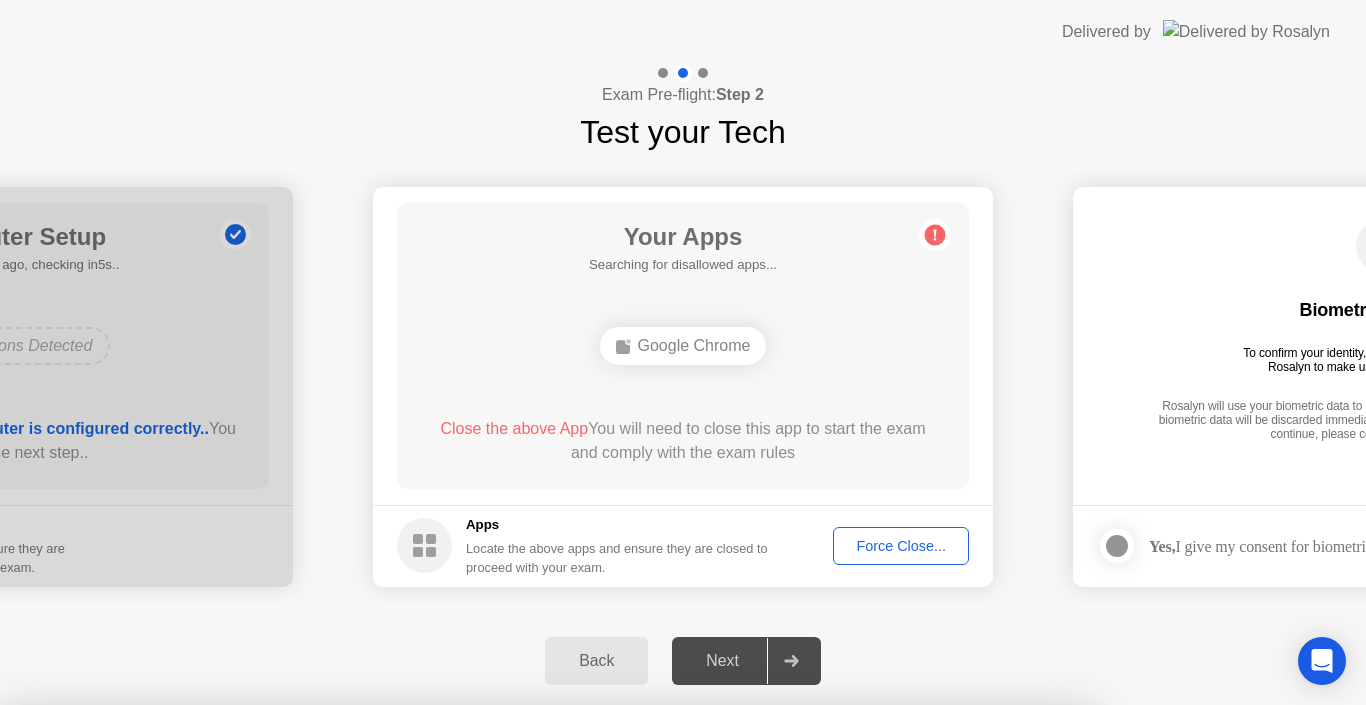 click on "Confirm" at bounding box center (613, 981) 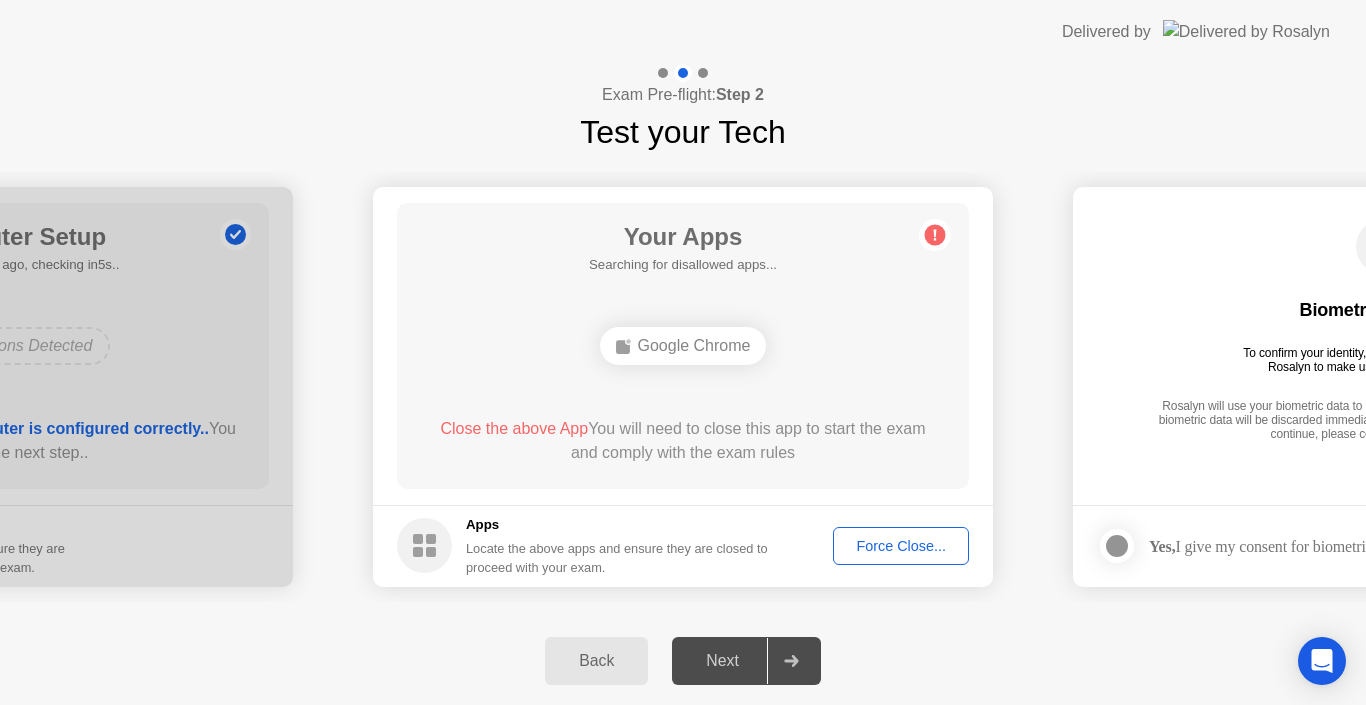 click on "Next" 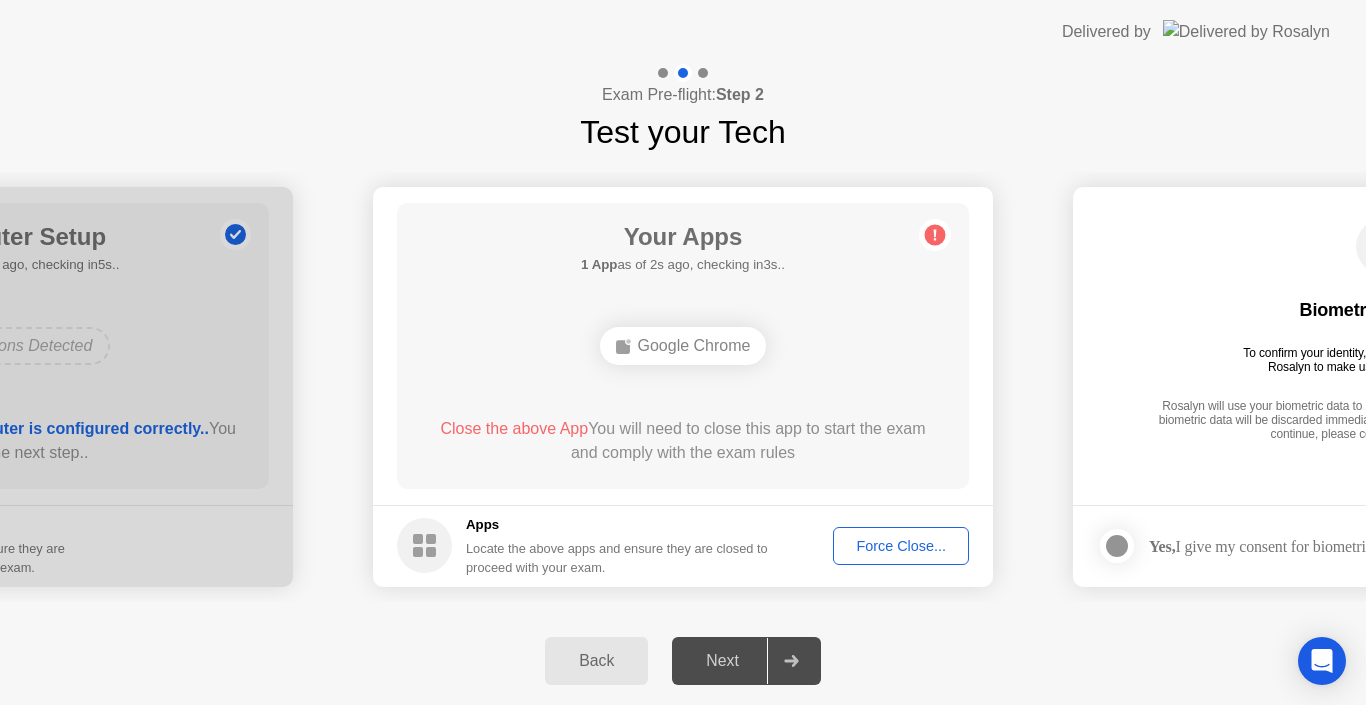 click 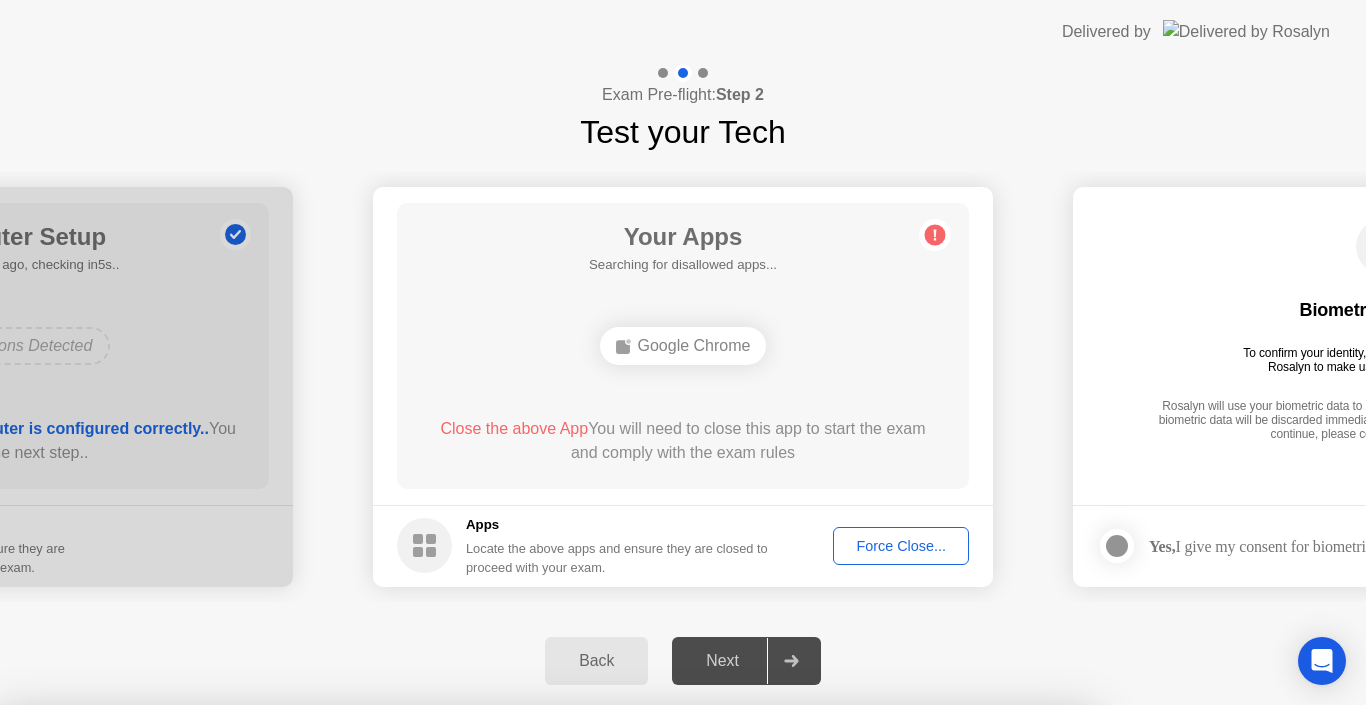click on "Confirm" at bounding box center (613, 981) 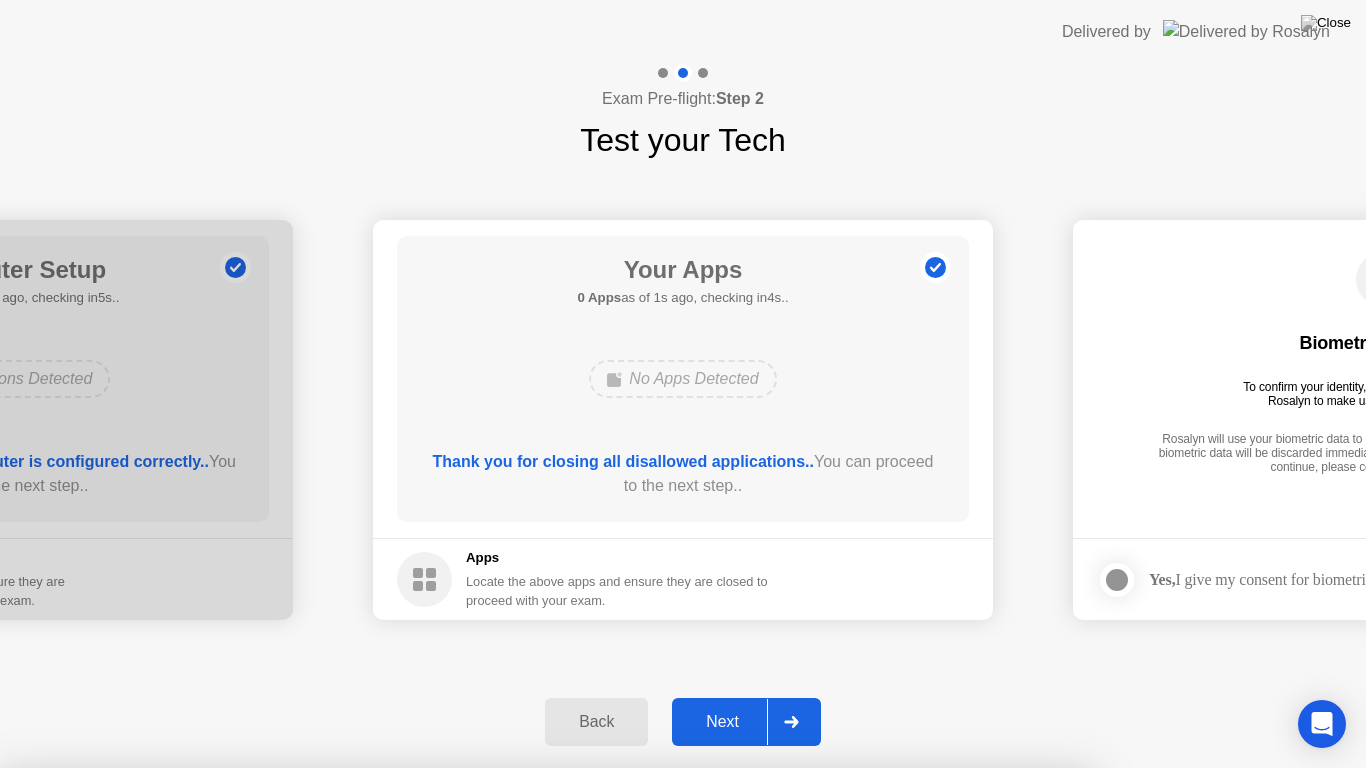 click on "Close" at bounding box center [465, 1006] 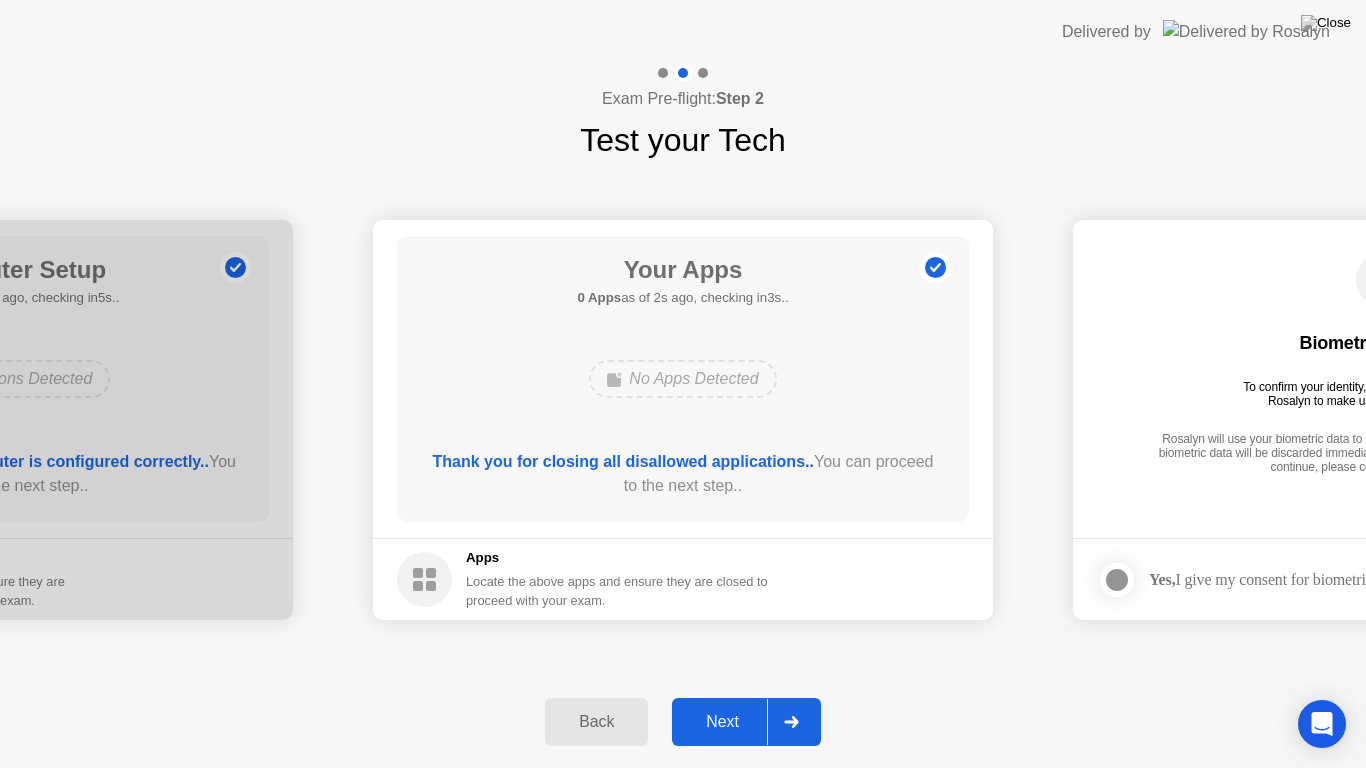 click on "Next" 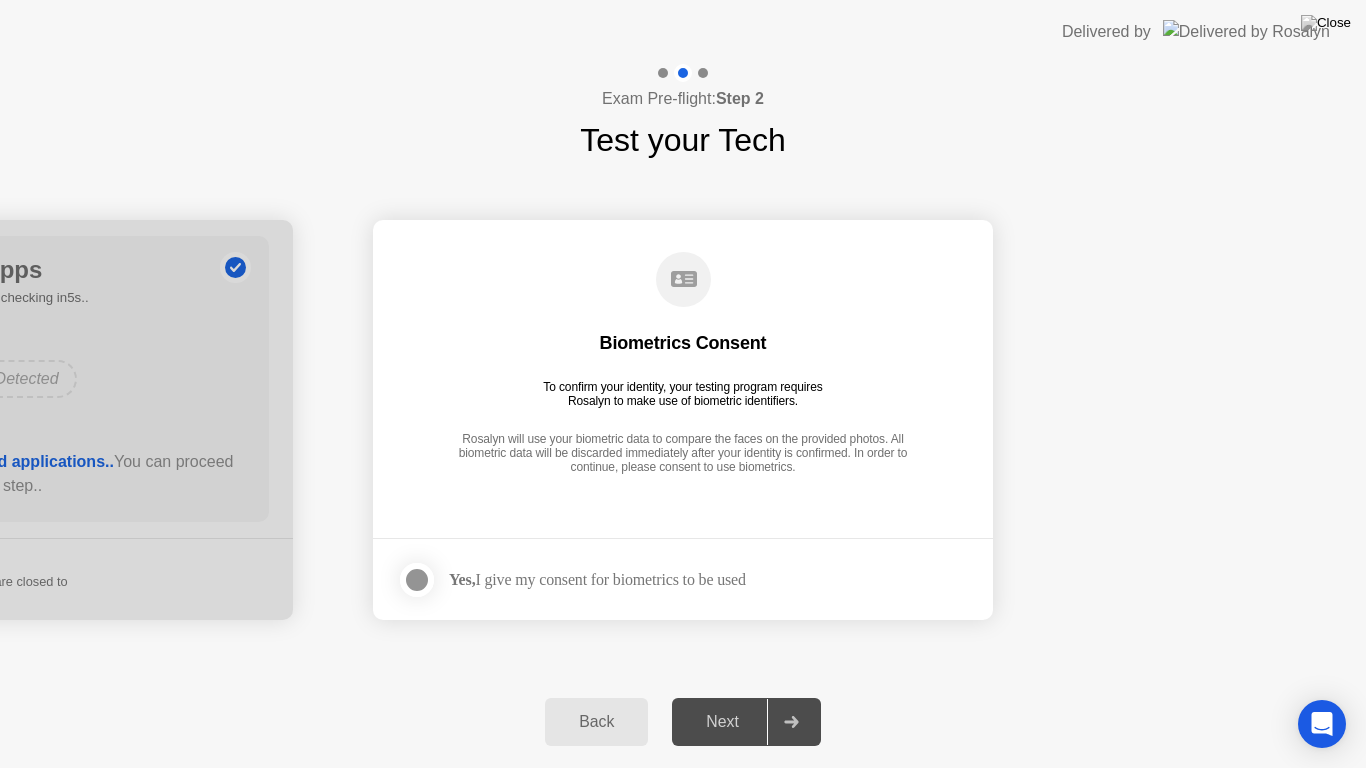 click 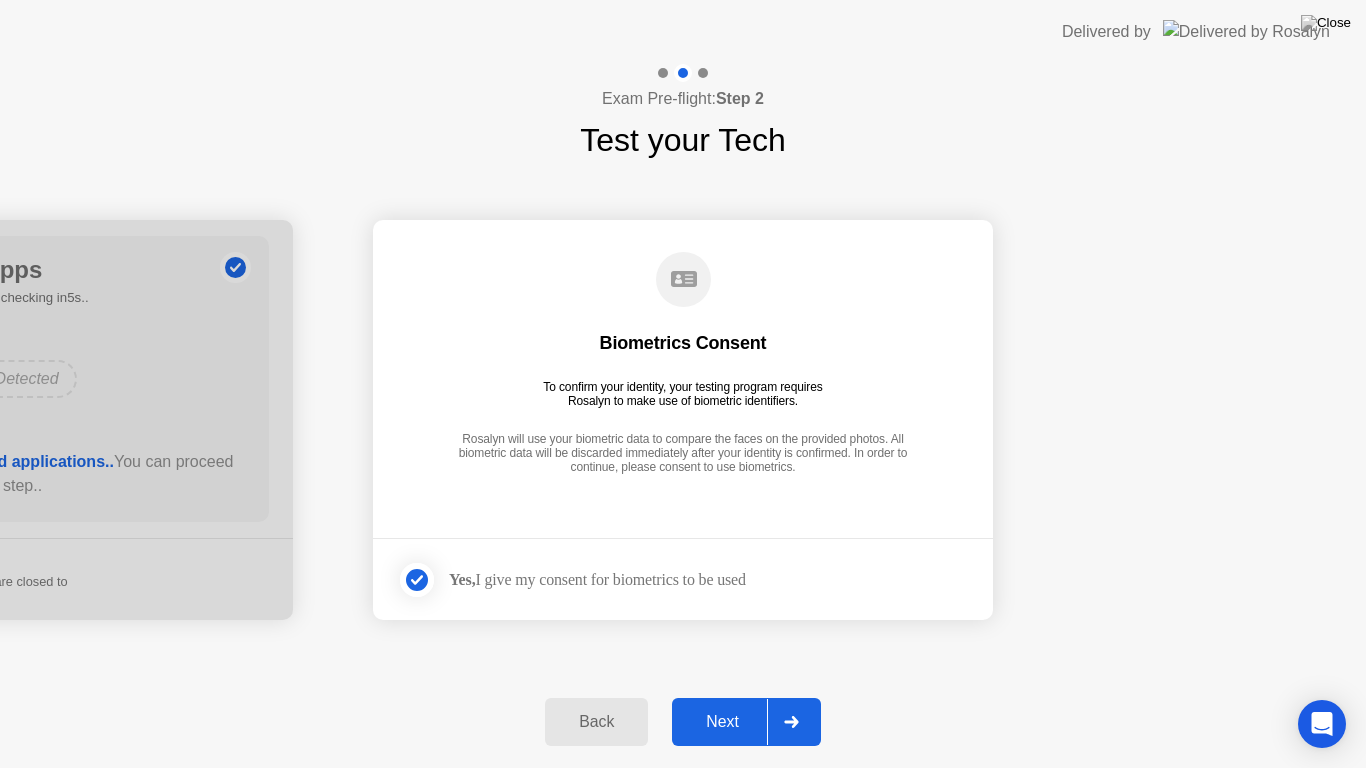 click on "Next" 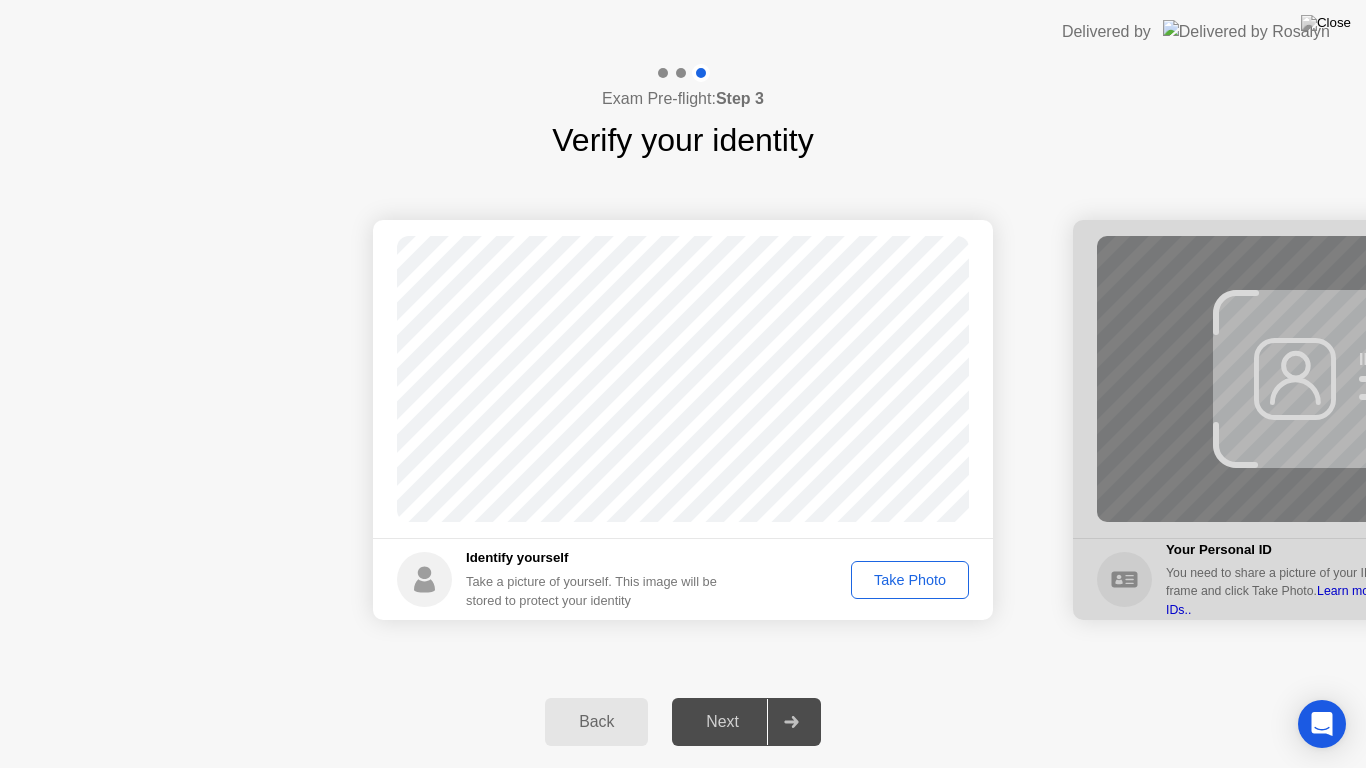 click on "Take Photo" 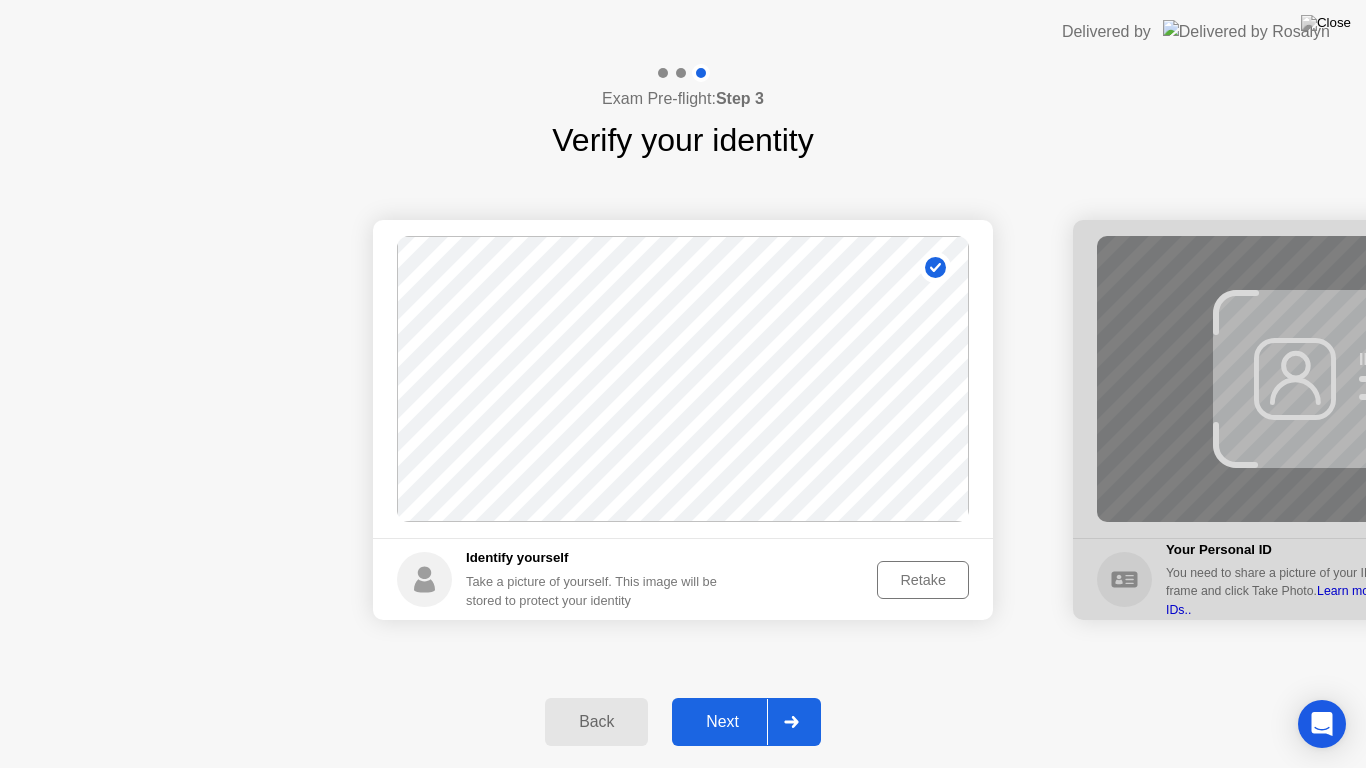 click on "Next" 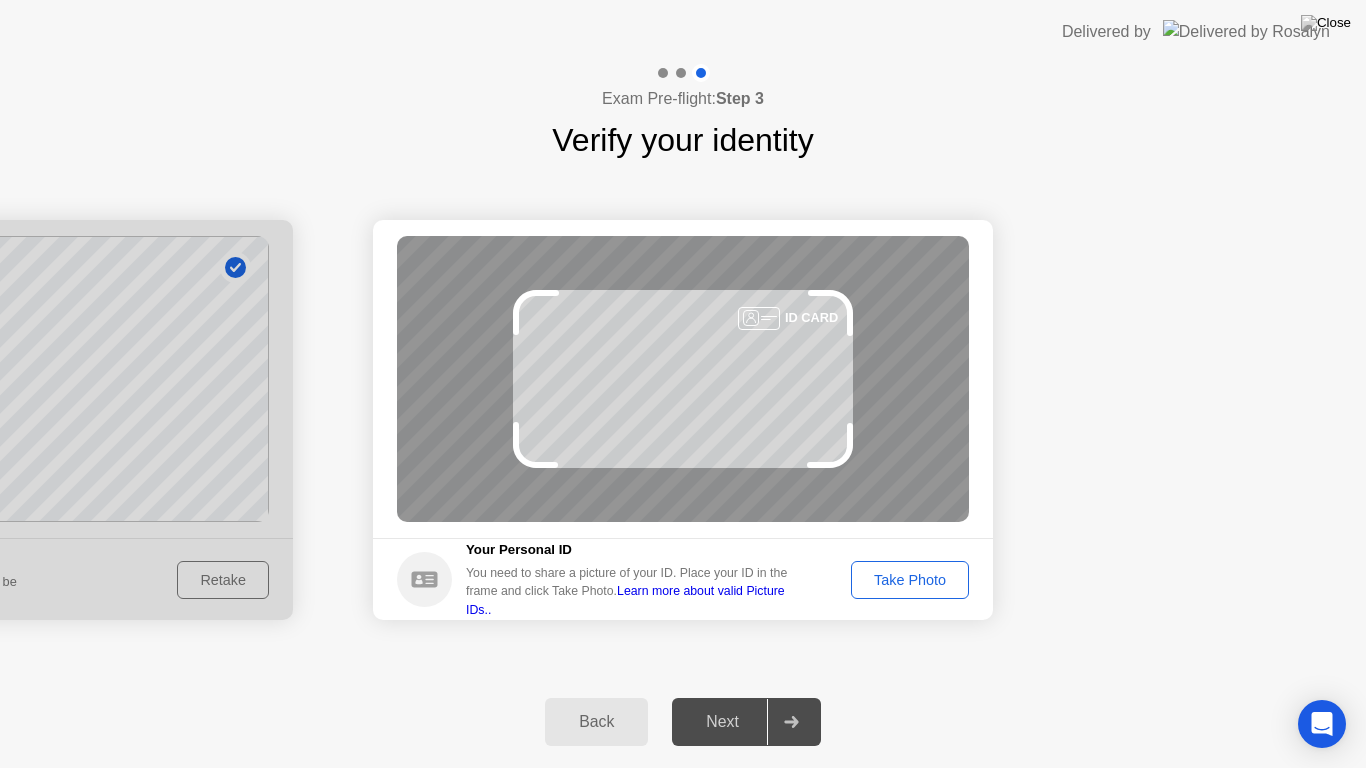 click on "Take Photo" 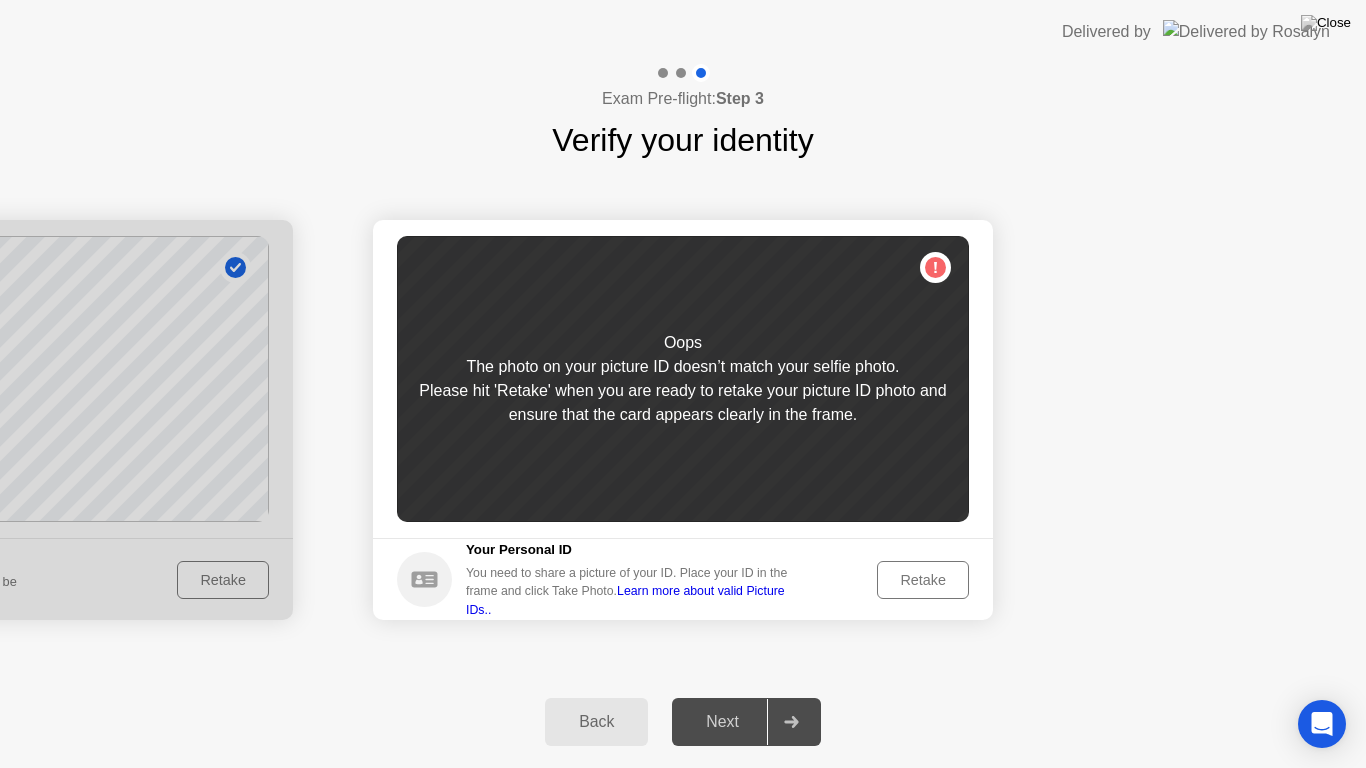 click on "Retake" 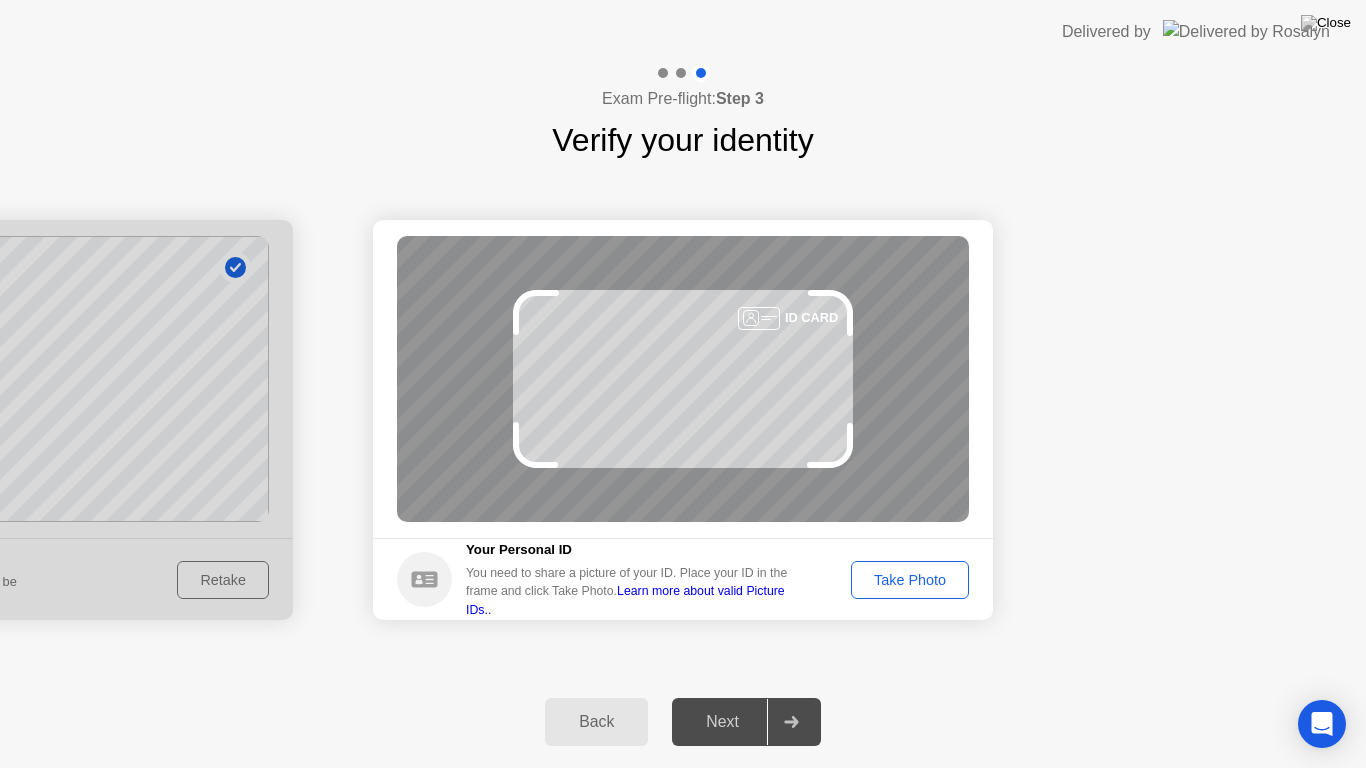 click on "Learn more about valid Picture IDs.." 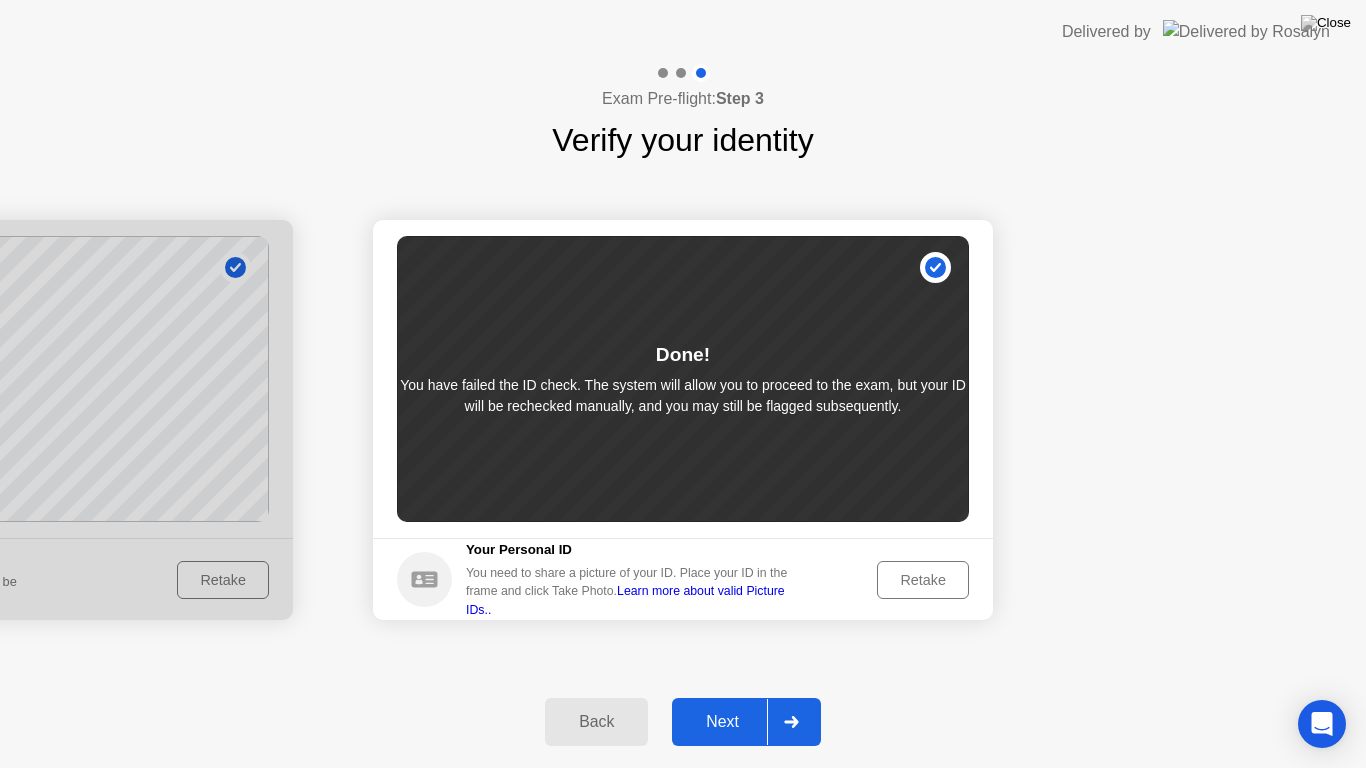 click on "Next" 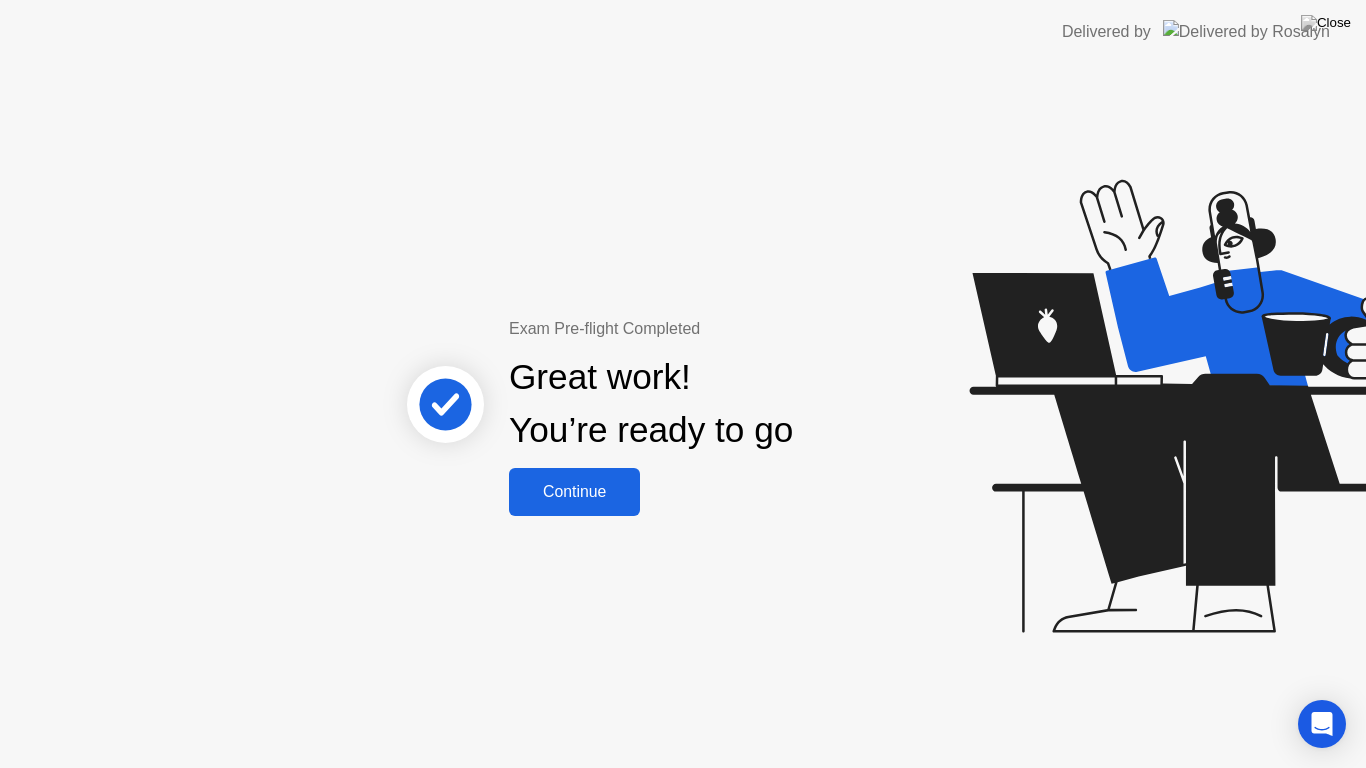 click on "Continue" 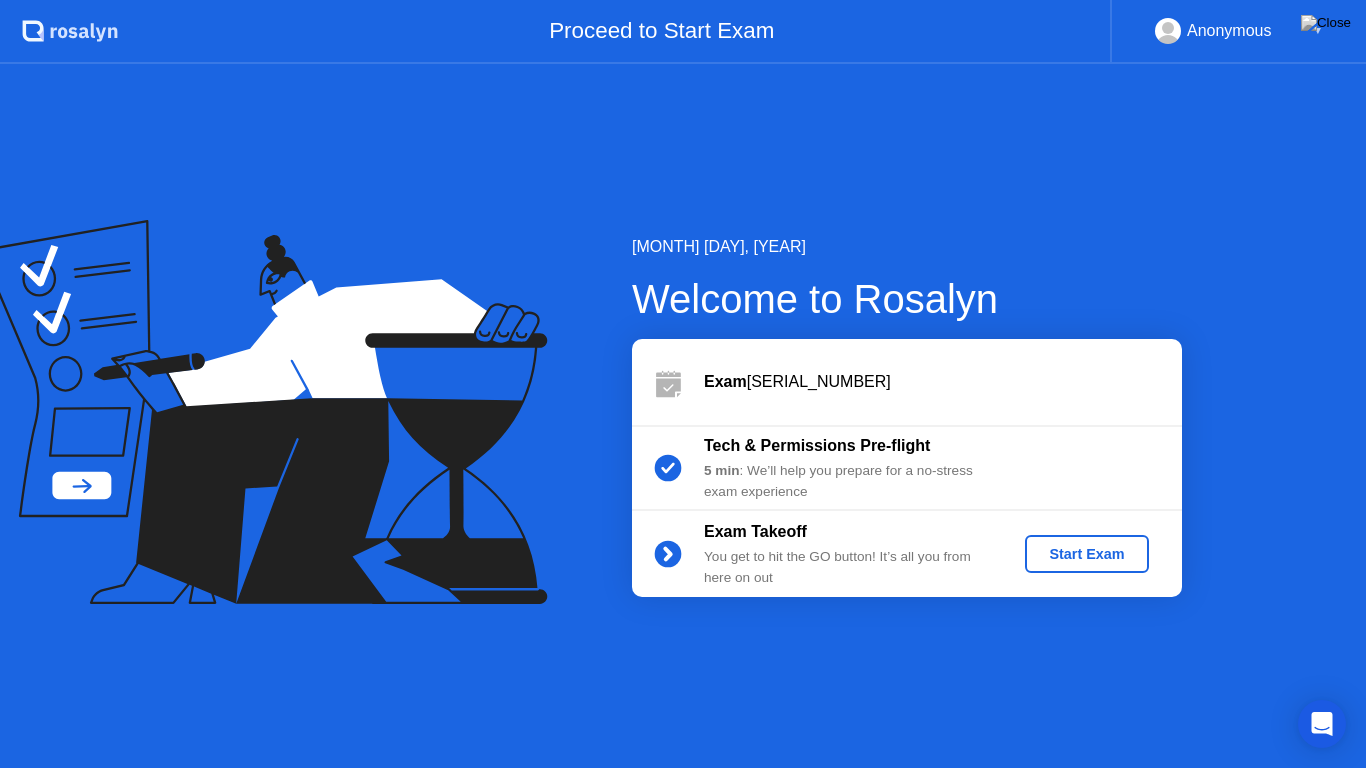 click on "Start Exam" 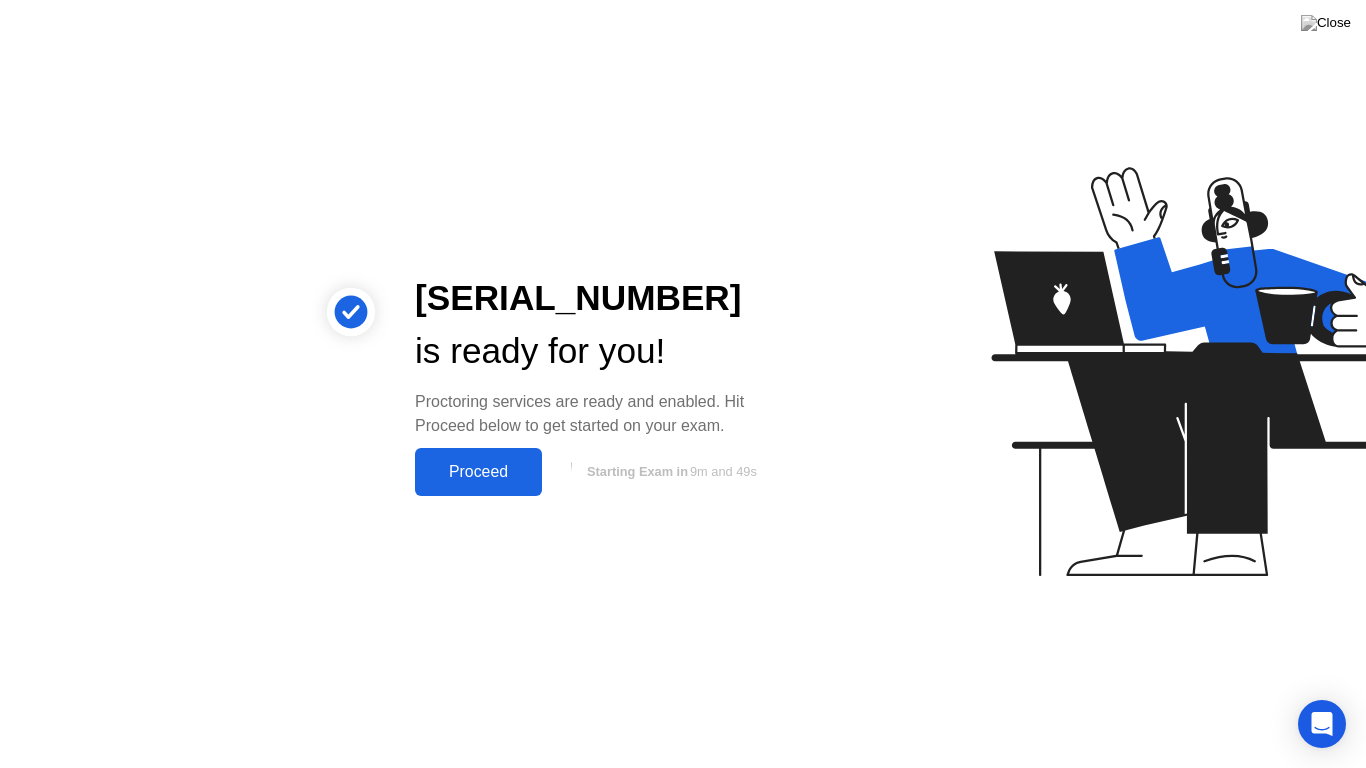 click on "Proceed" 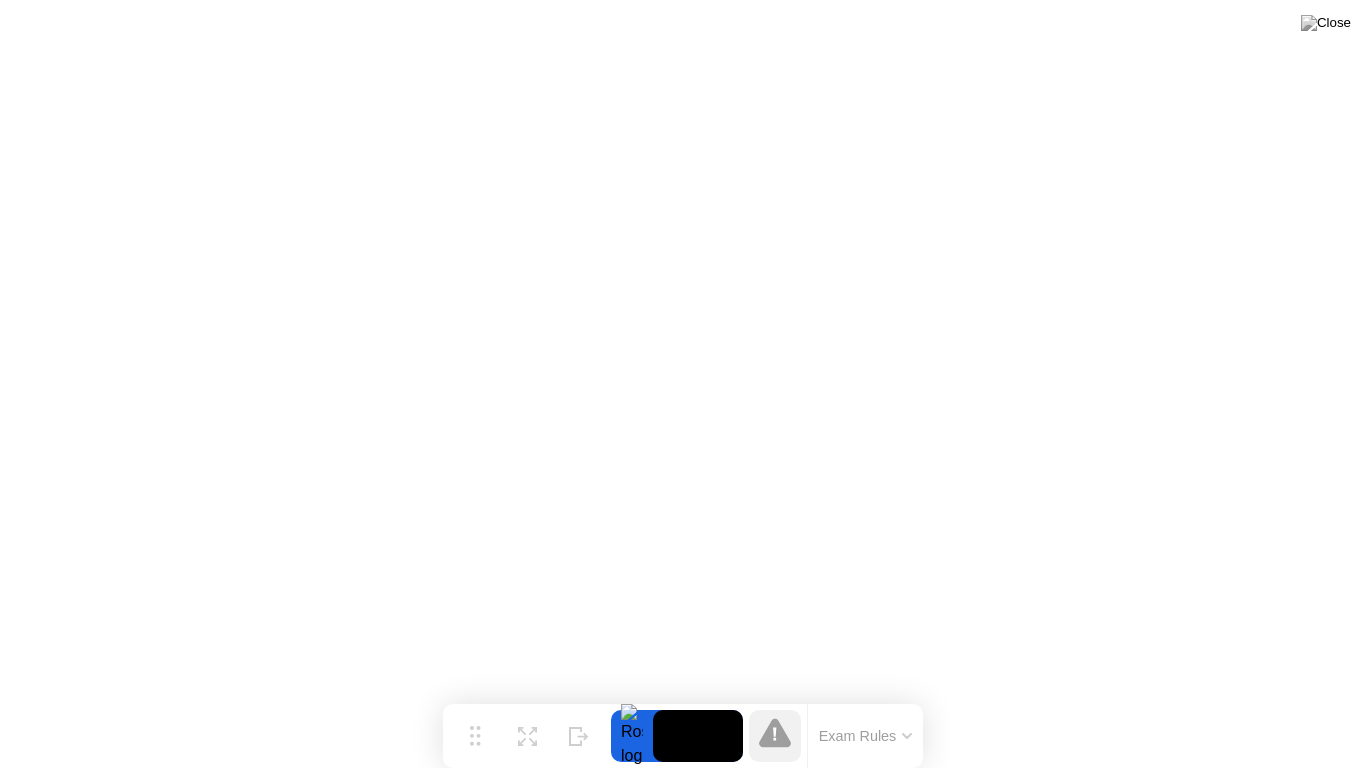 click 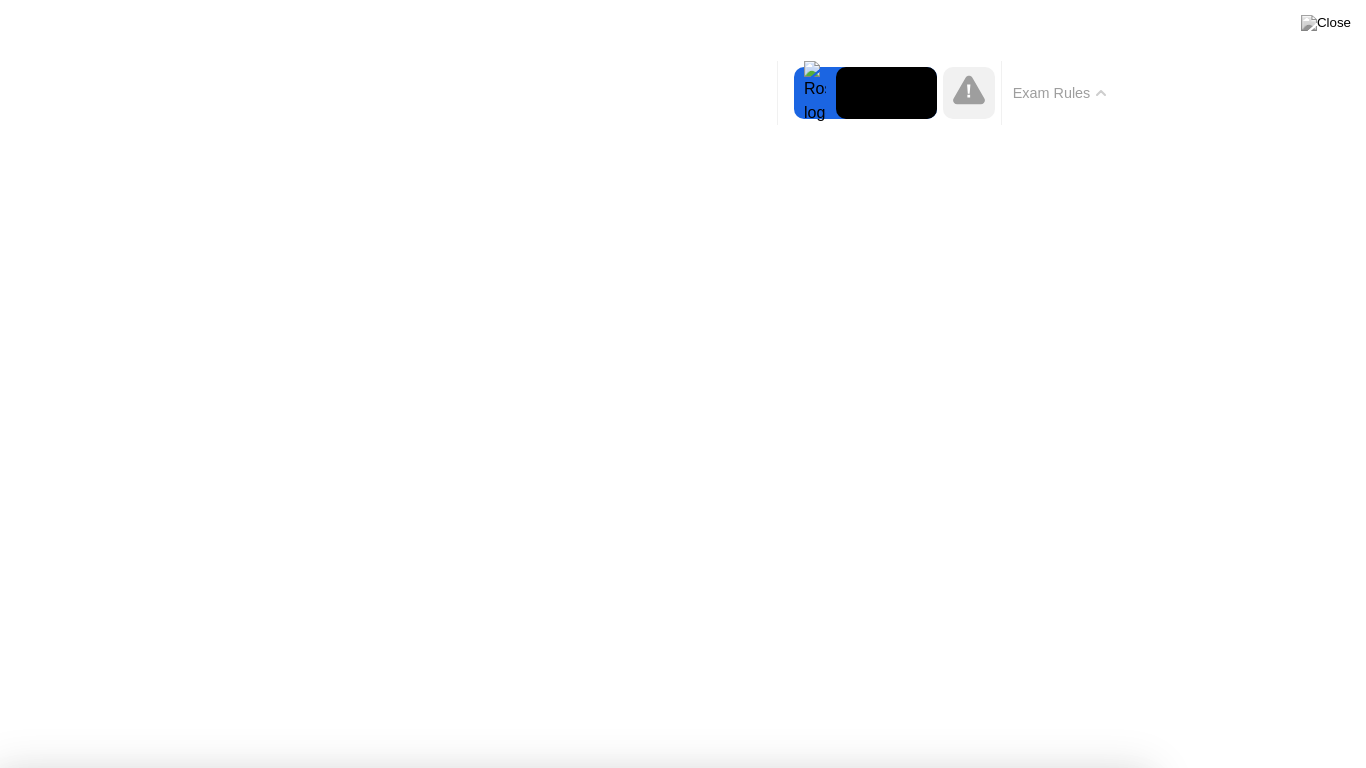 click on "Got it!" at bounding box center (574, 1375) 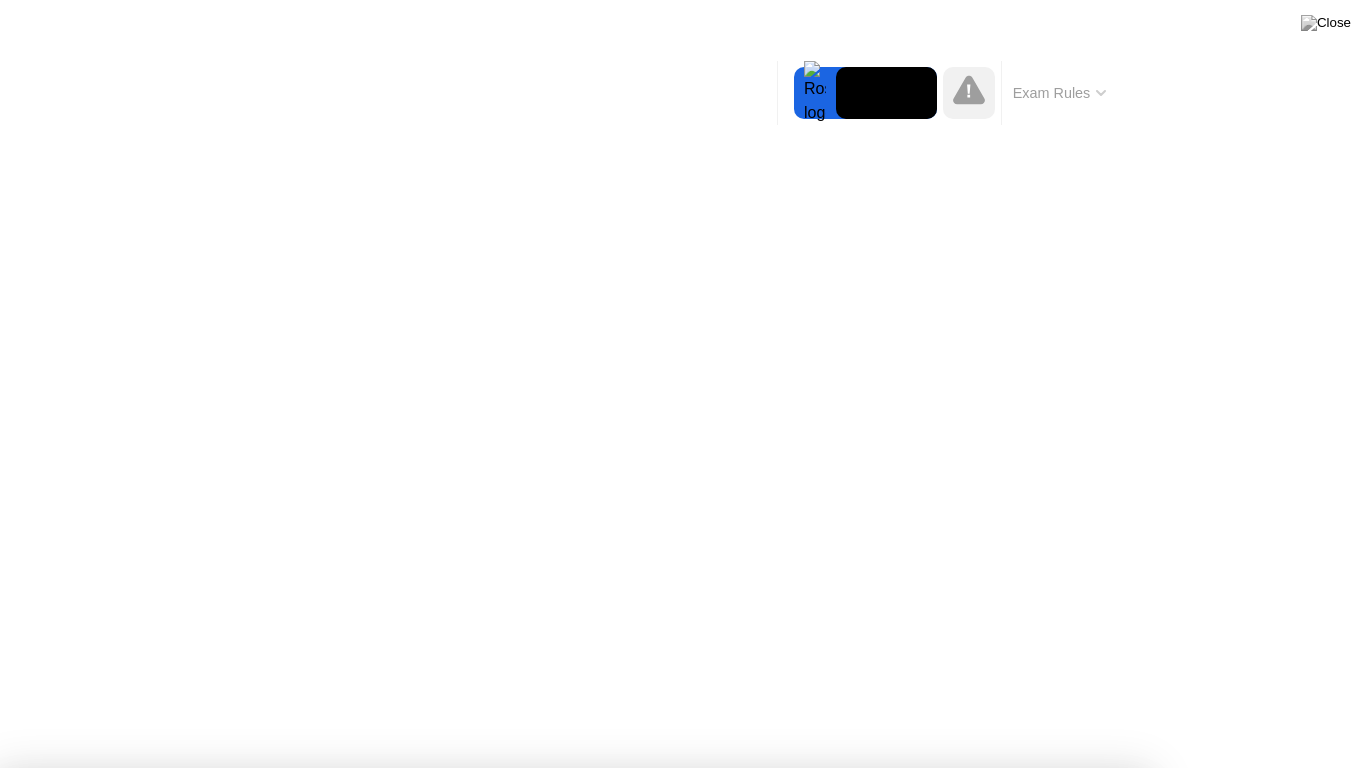 click at bounding box center [683, 768] 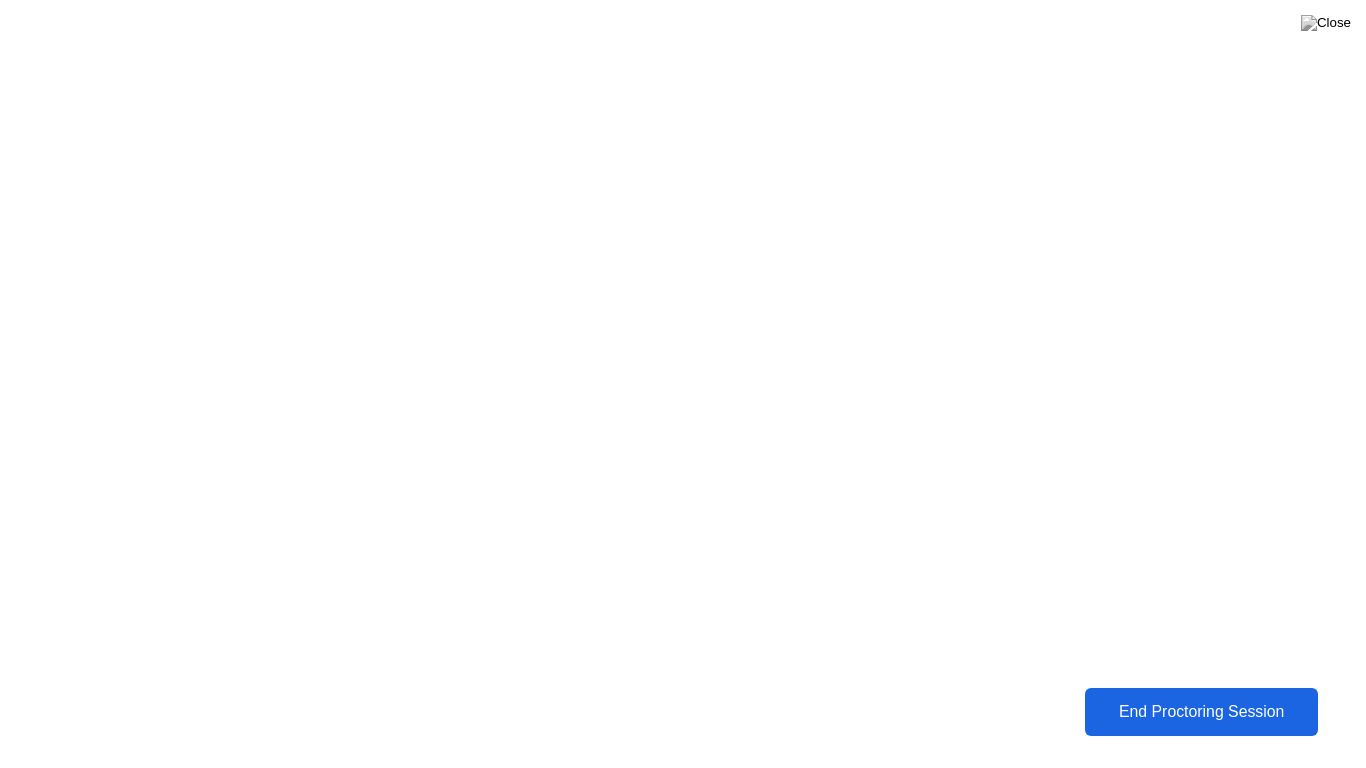 click on "End Proctoring Session" 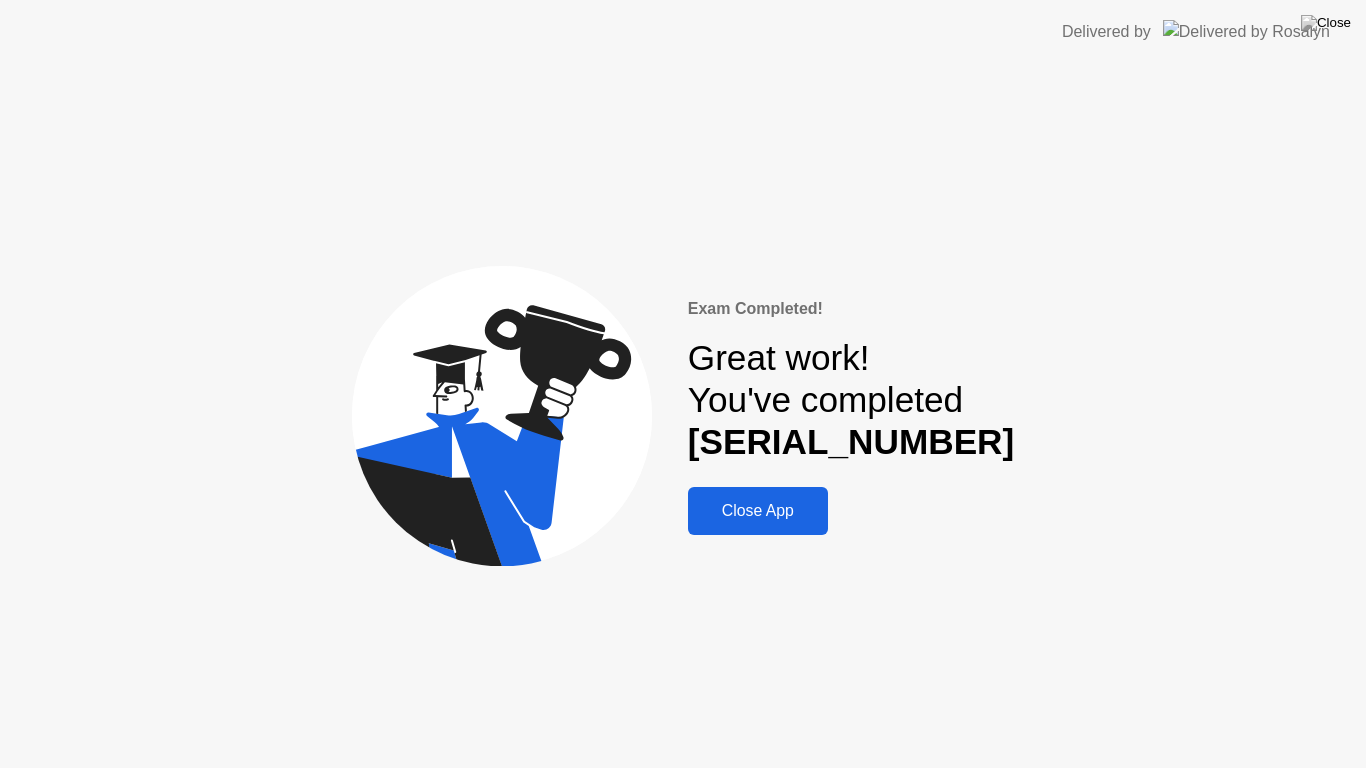 click on "Close App" 